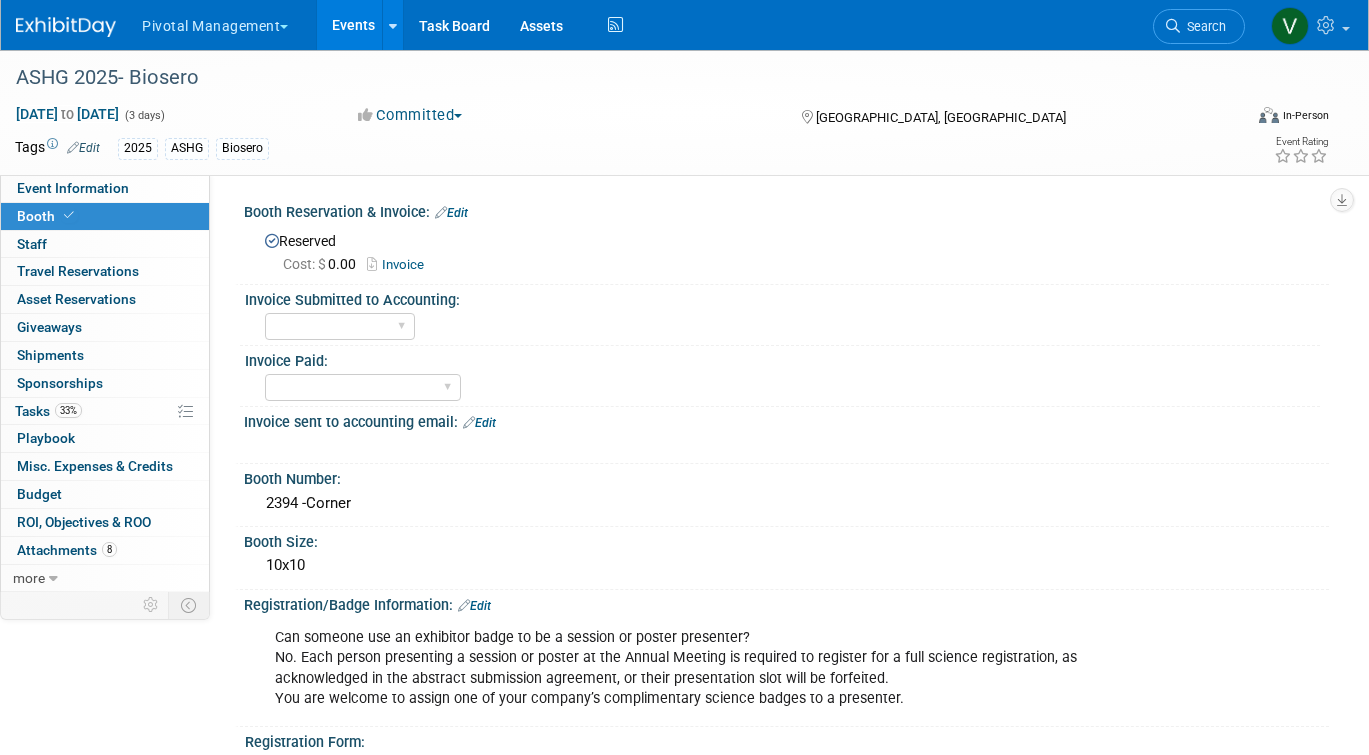 scroll, scrollTop: 1715, scrollLeft: 0, axis: vertical 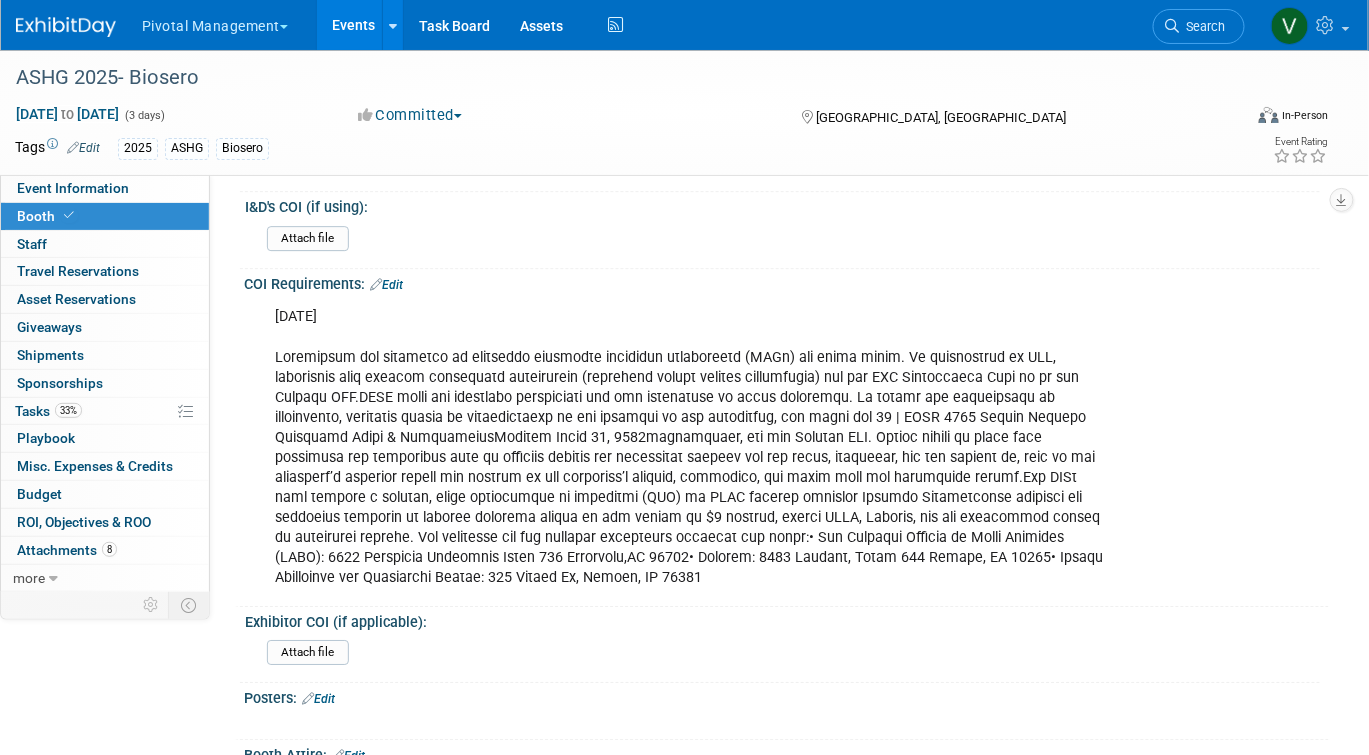 click on "Events" at bounding box center [353, 25] 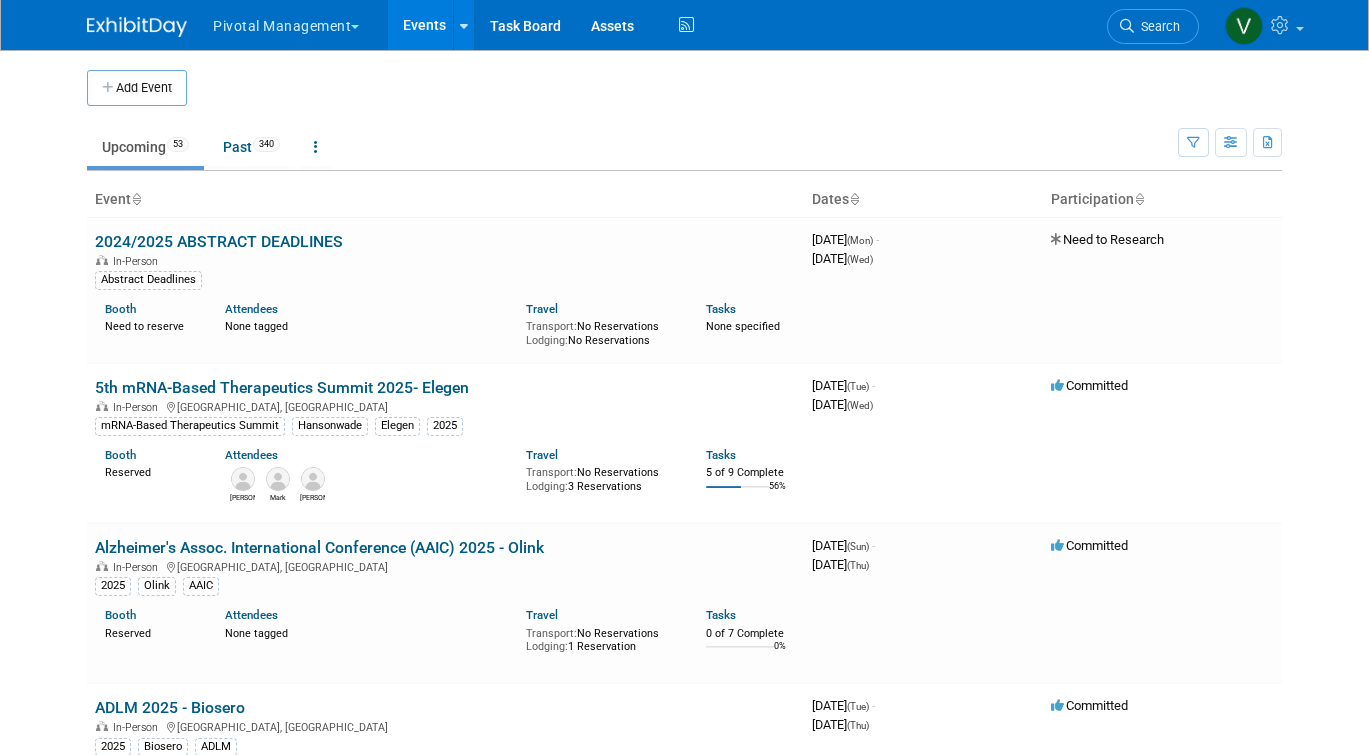 scroll, scrollTop: 0, scrollLeft: 0, axis: both 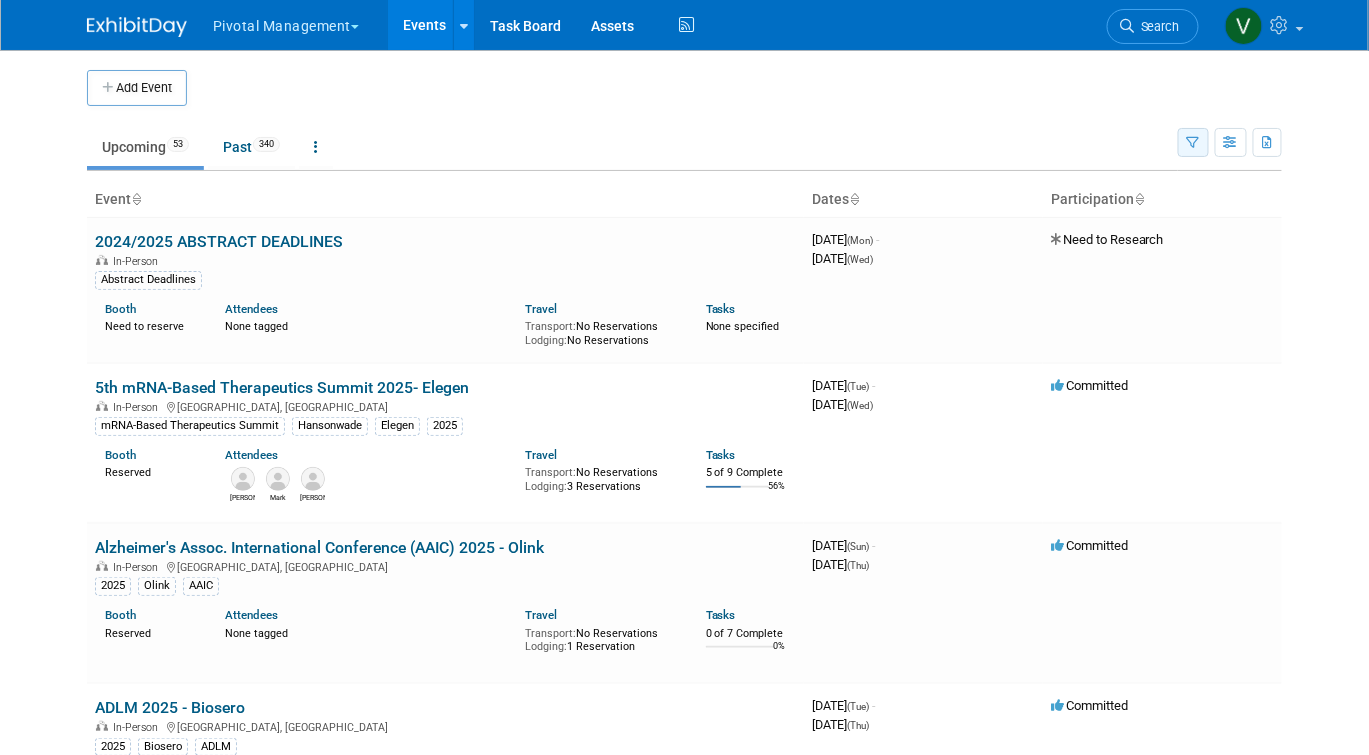 click at bounding box center (1193, 142) 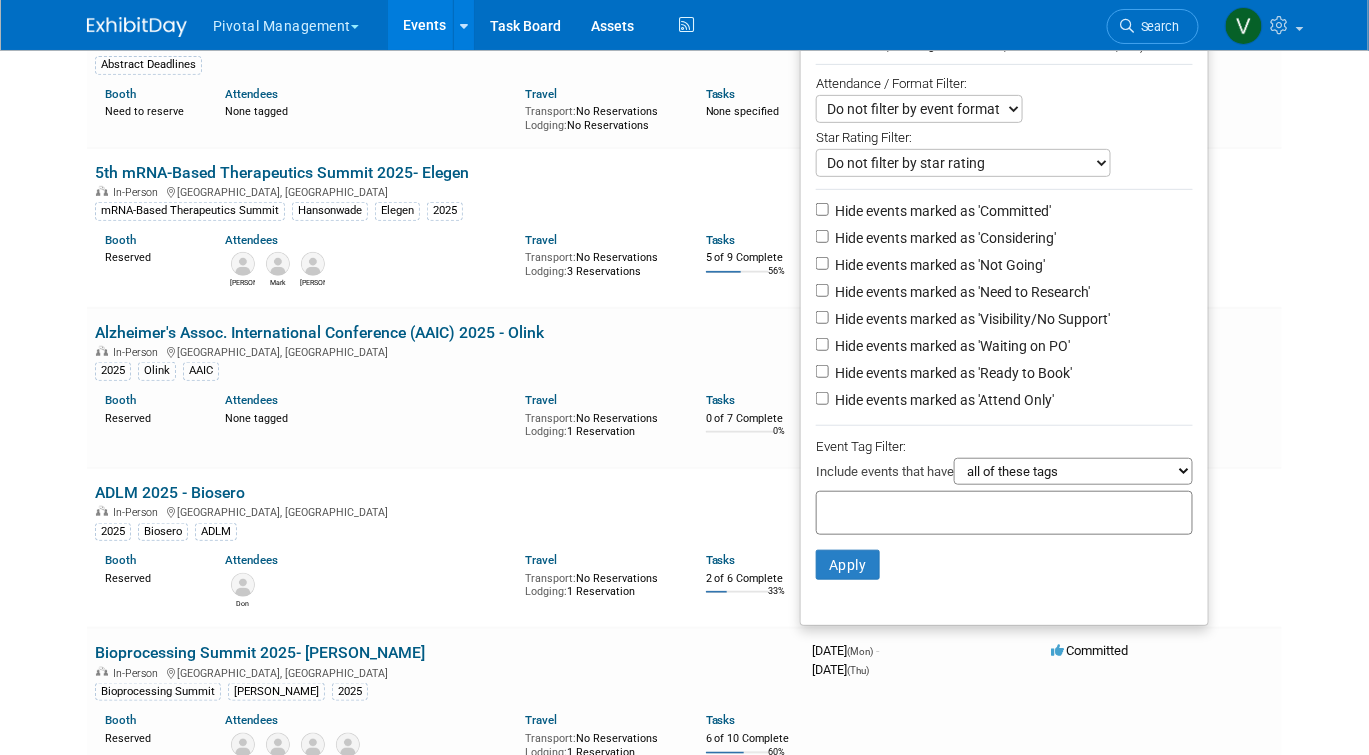 scroll, scrollTop: 301, scrollLeft: 0, axis: vertical 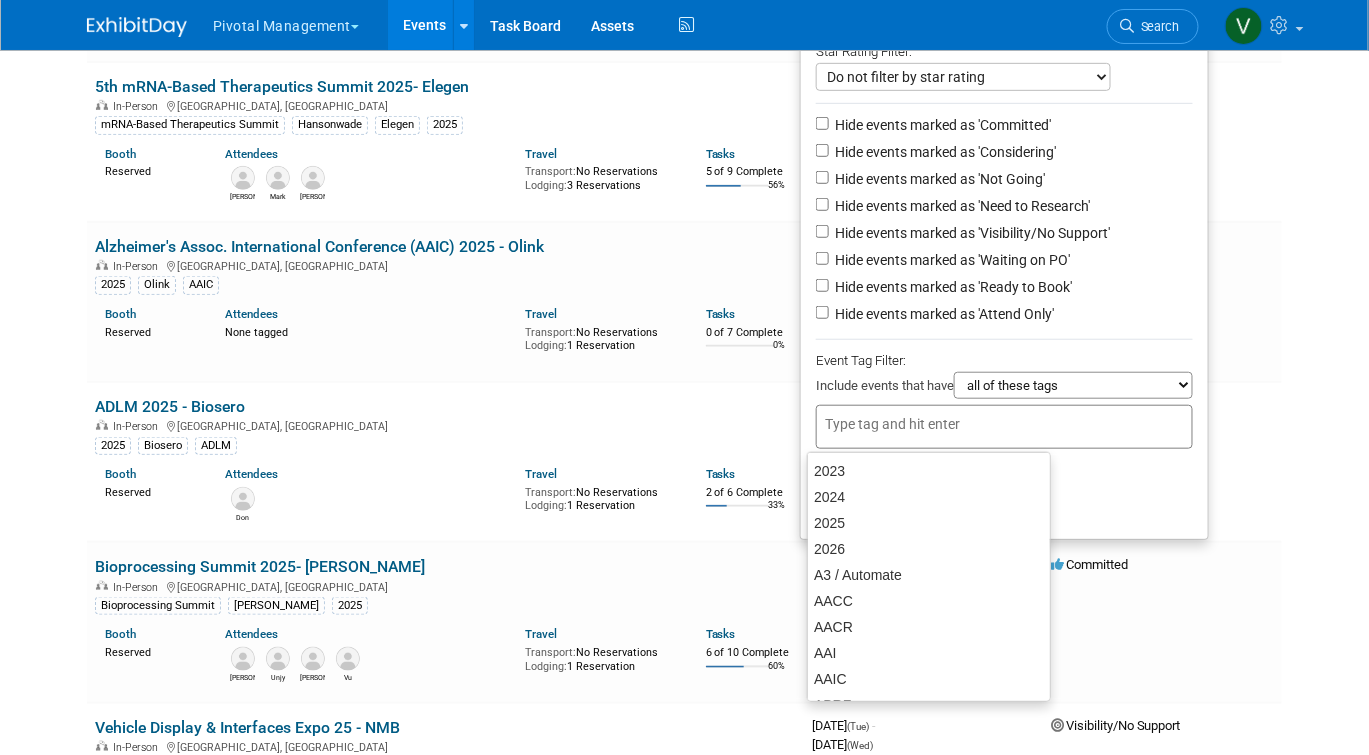 click at bounding box center (1004, 427) 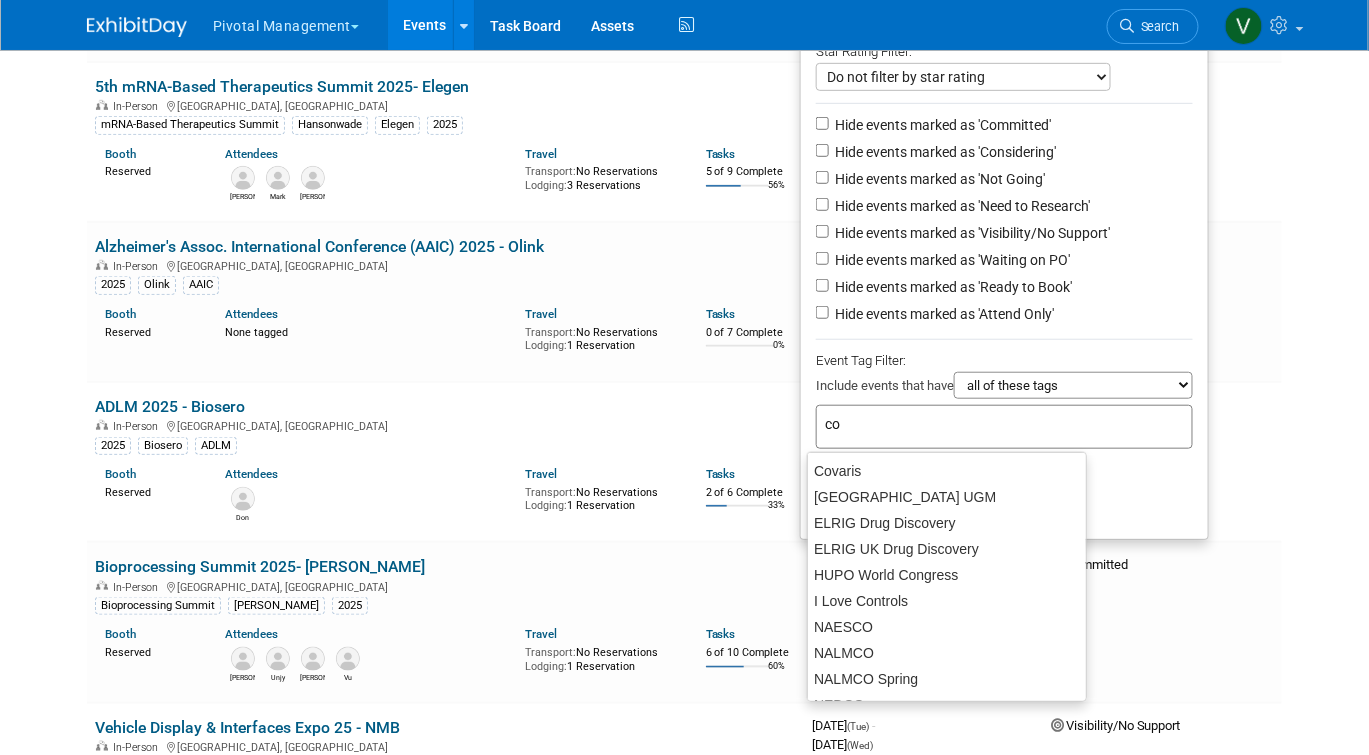 type on "cov" 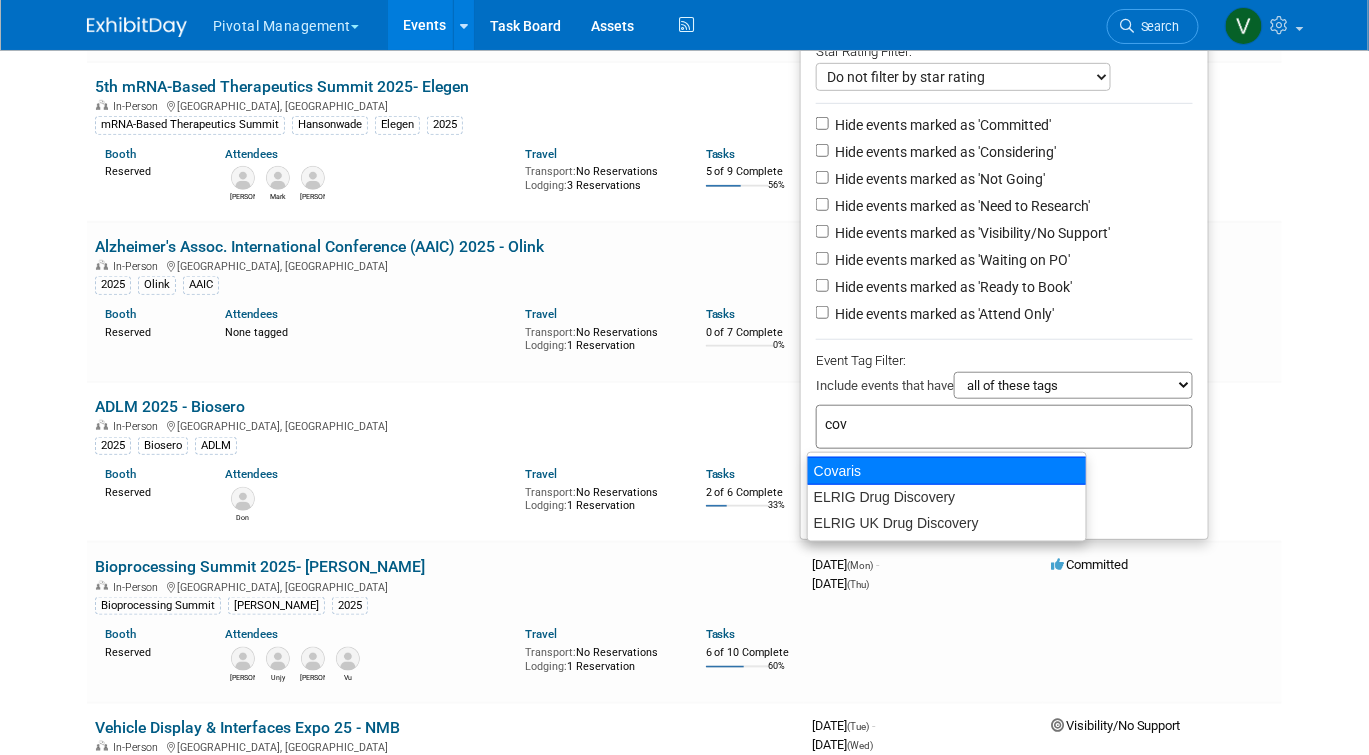 click on "Covaris" at bounding box center [947, 471] 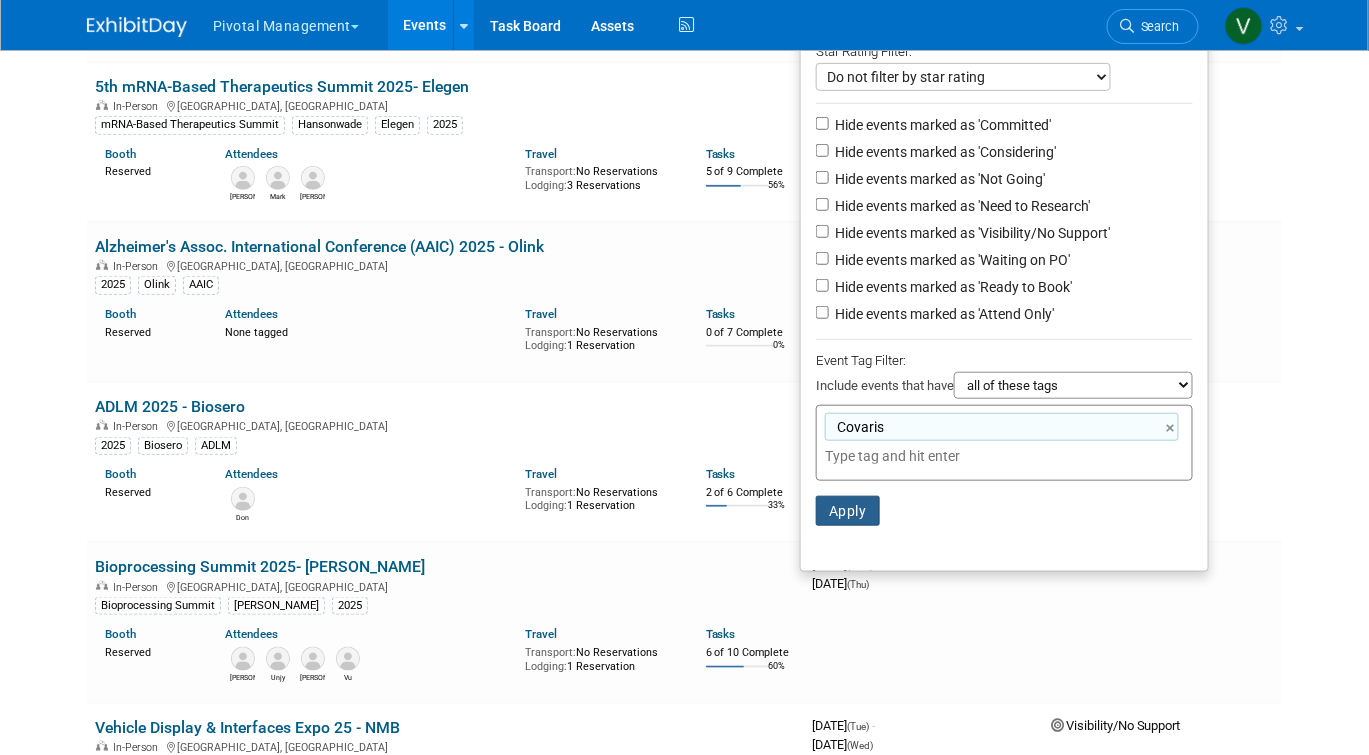click on "Apply" at bounding box center (848, 511) 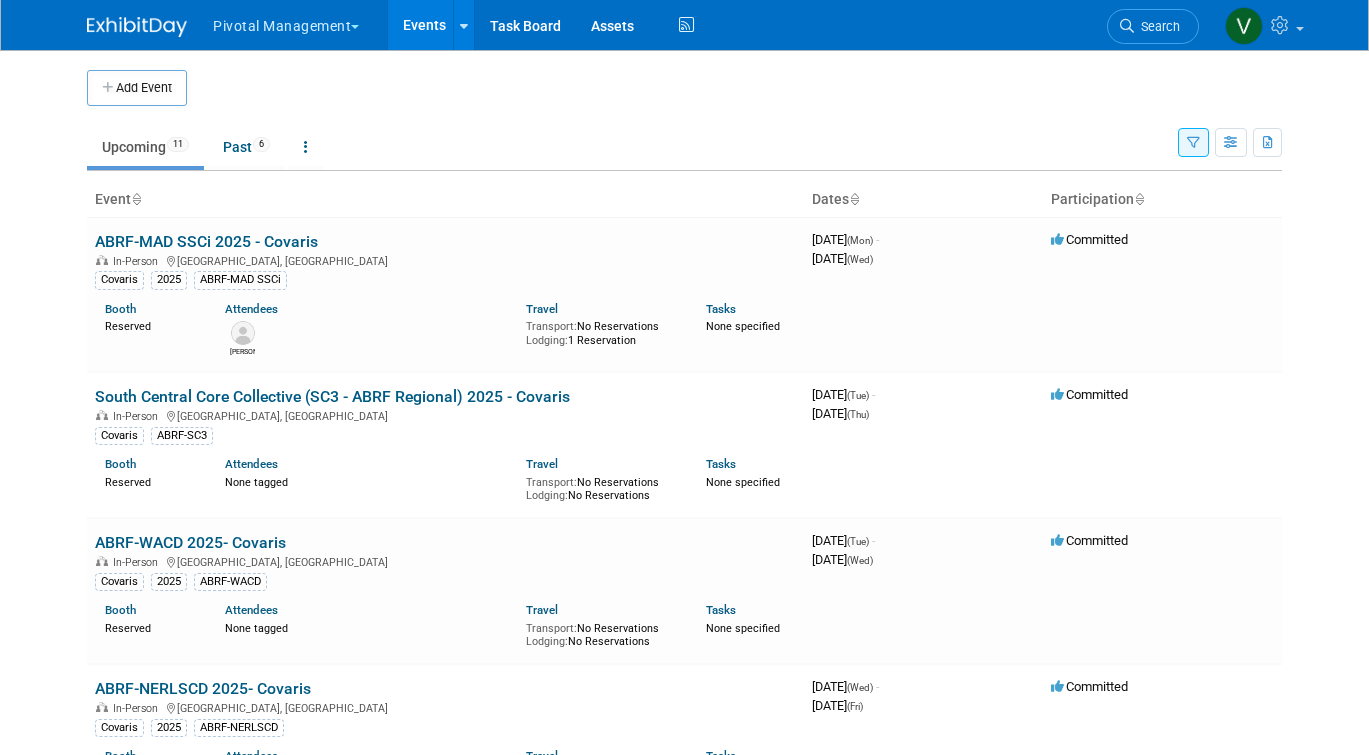 scroll, scrollTop: 0, scrollLeft: 0, axis: both 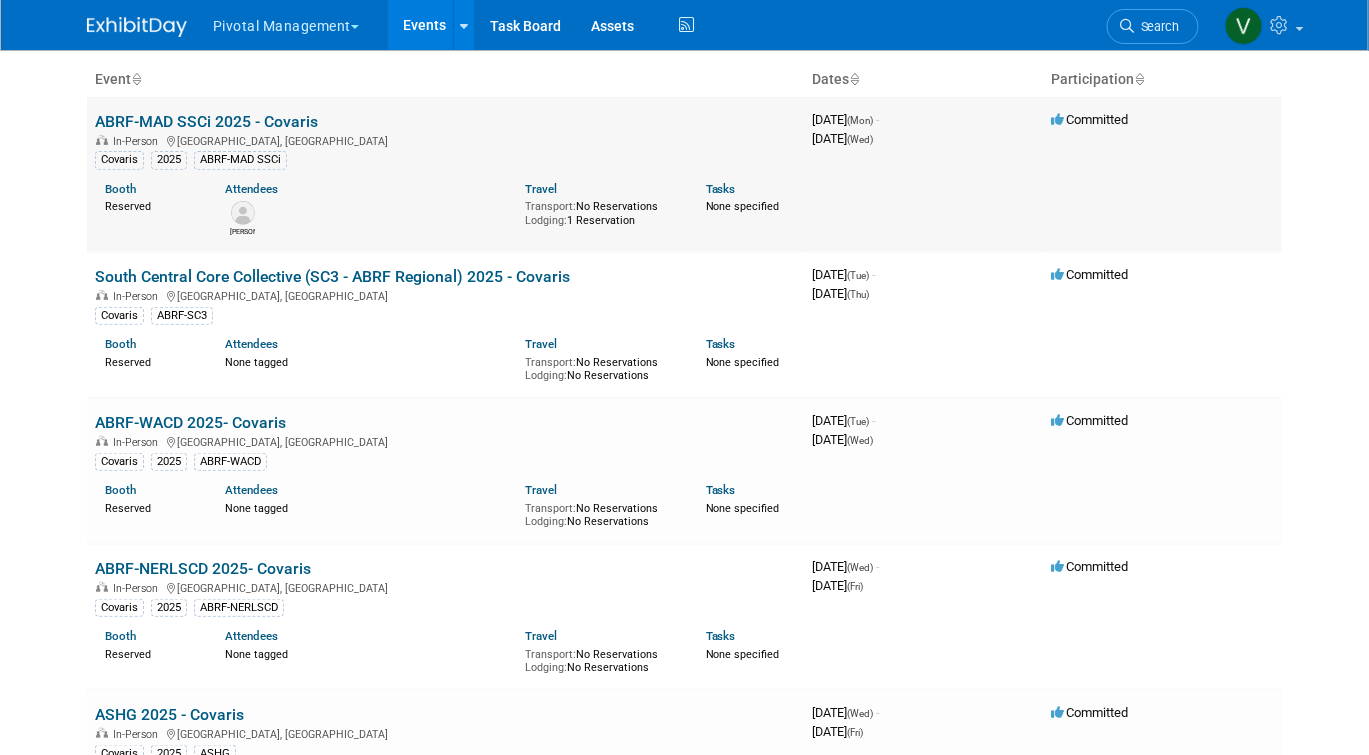 click on "ABRF-MAD SSCi 2025 - Covaris" at bounding box center [206, 121] 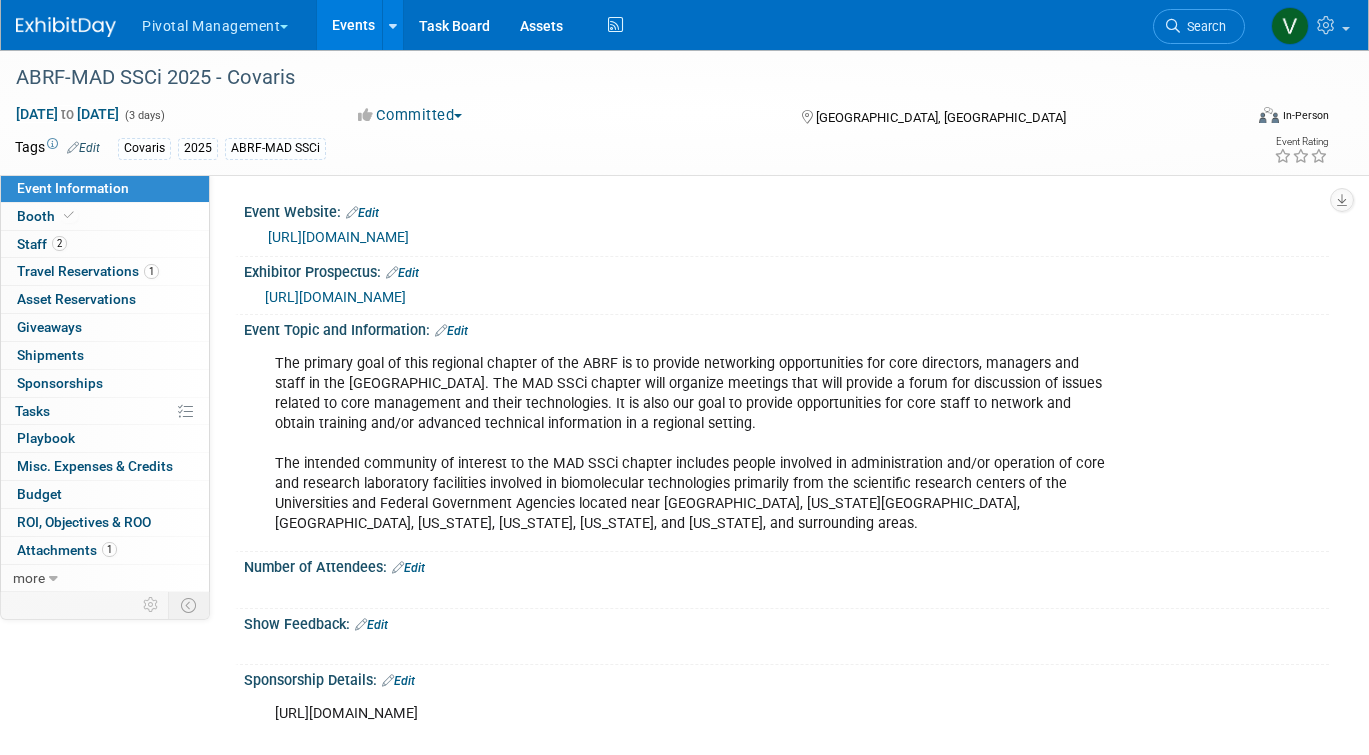 scroll, scrollTop: 0, scrollLeft: 0, axis: both 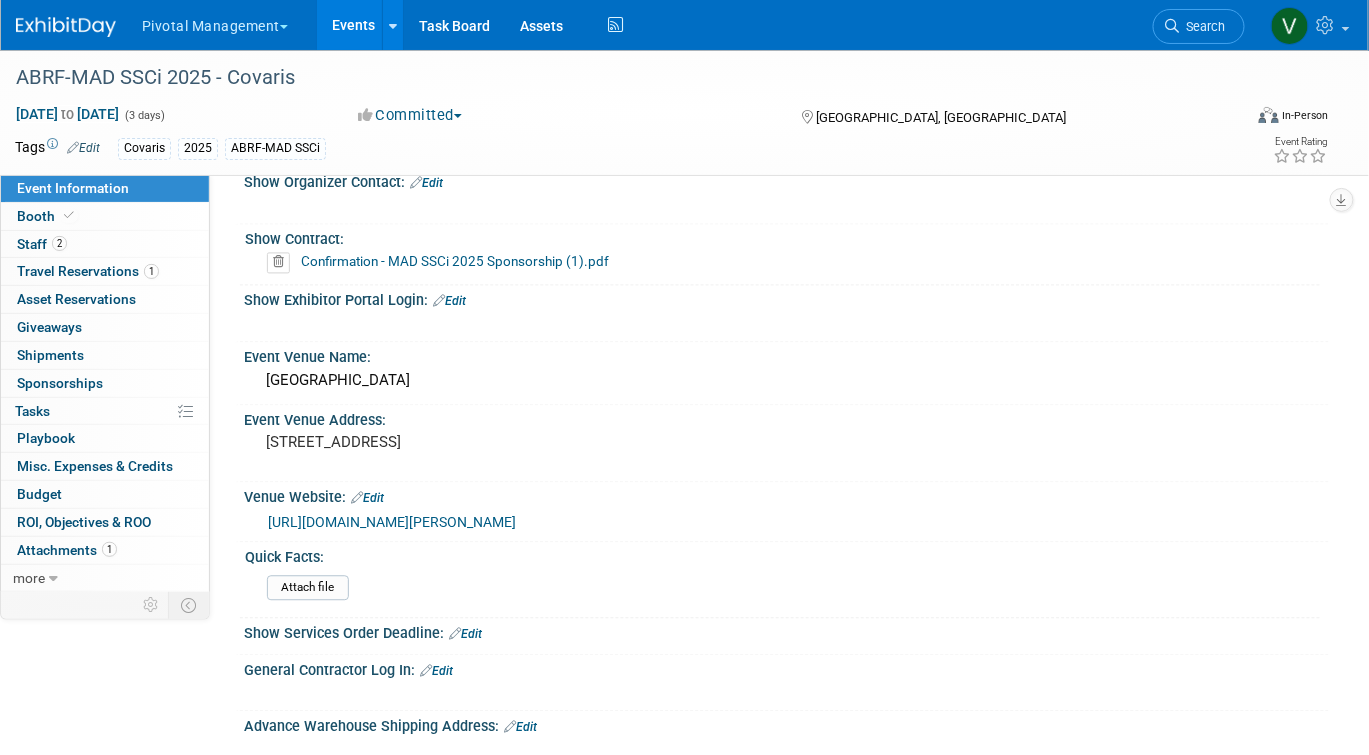 click on "Confirmation - MAD SSCi 2025 Sponsorship (1).pdf" at bounding box center (455, 262) 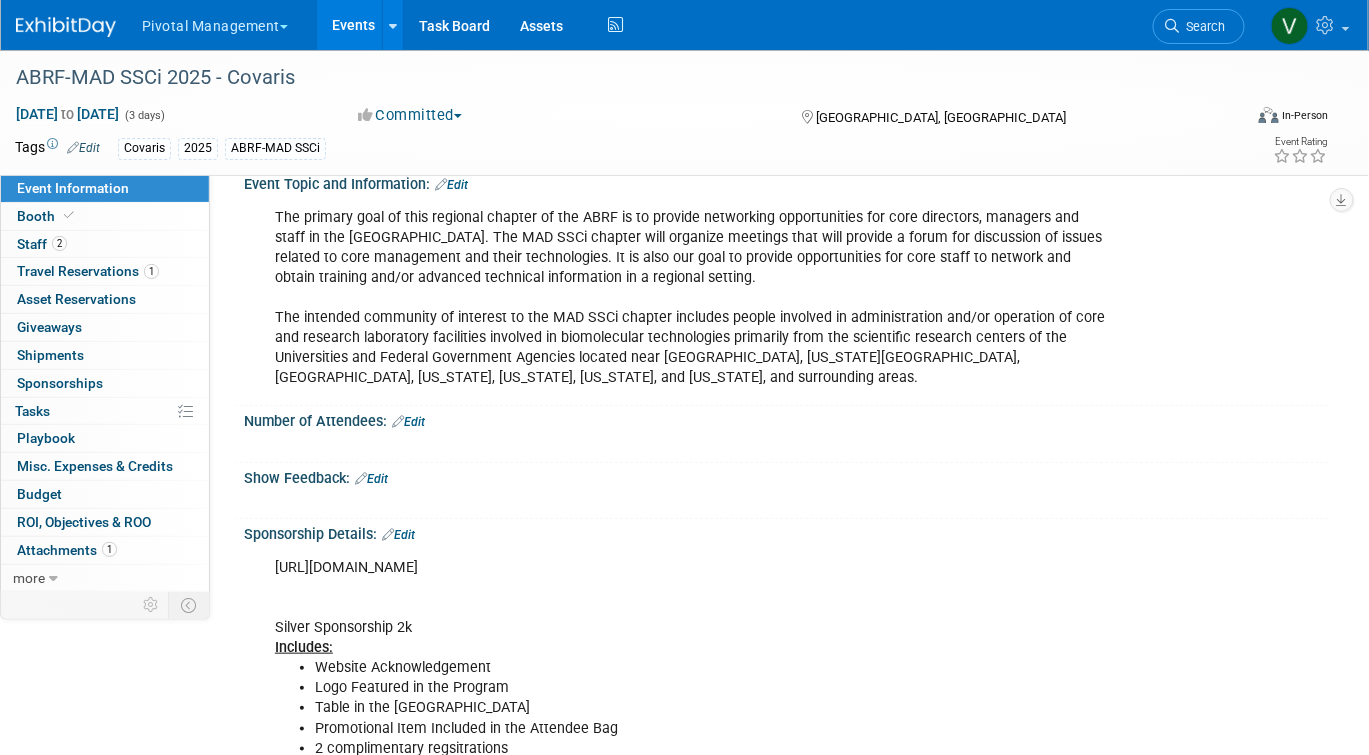 scroll, scrollTop: 0, scrollLeft: 0, axis: both 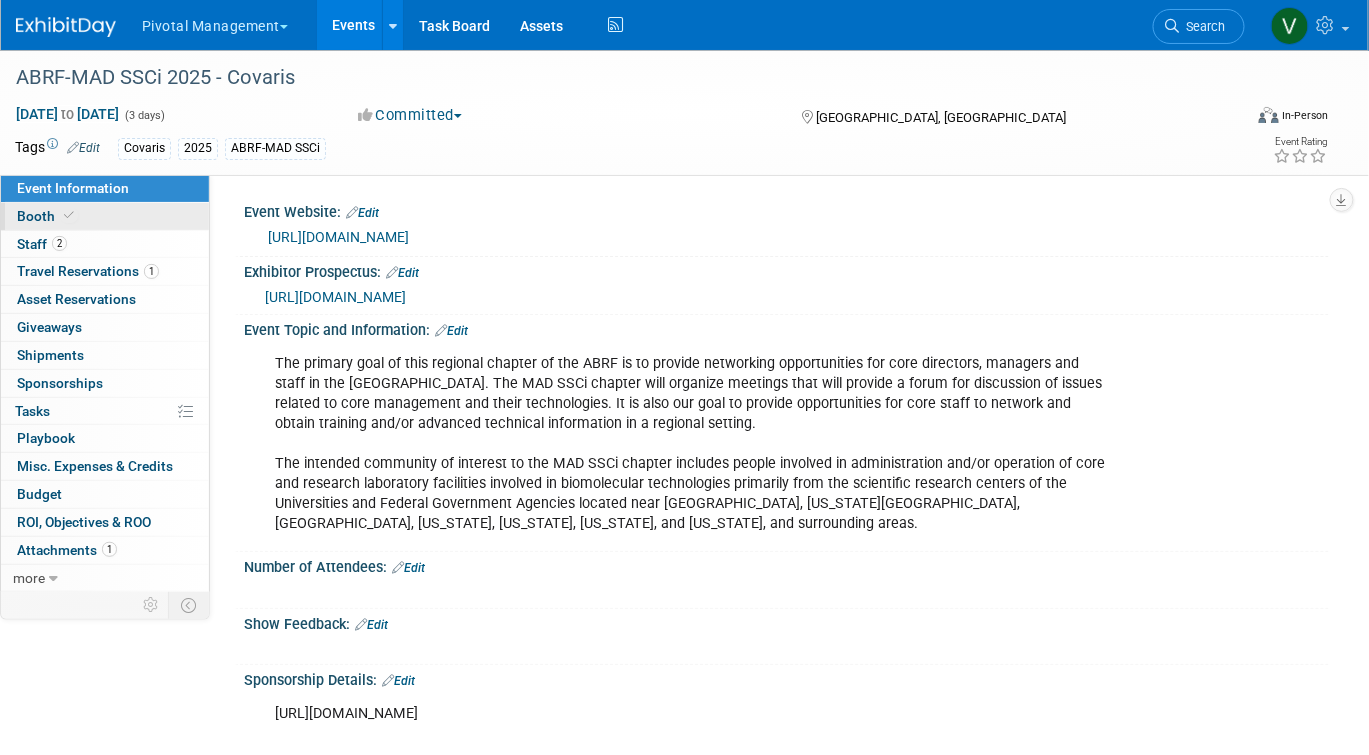 click on "Booth" at bounding box center [105, 216] 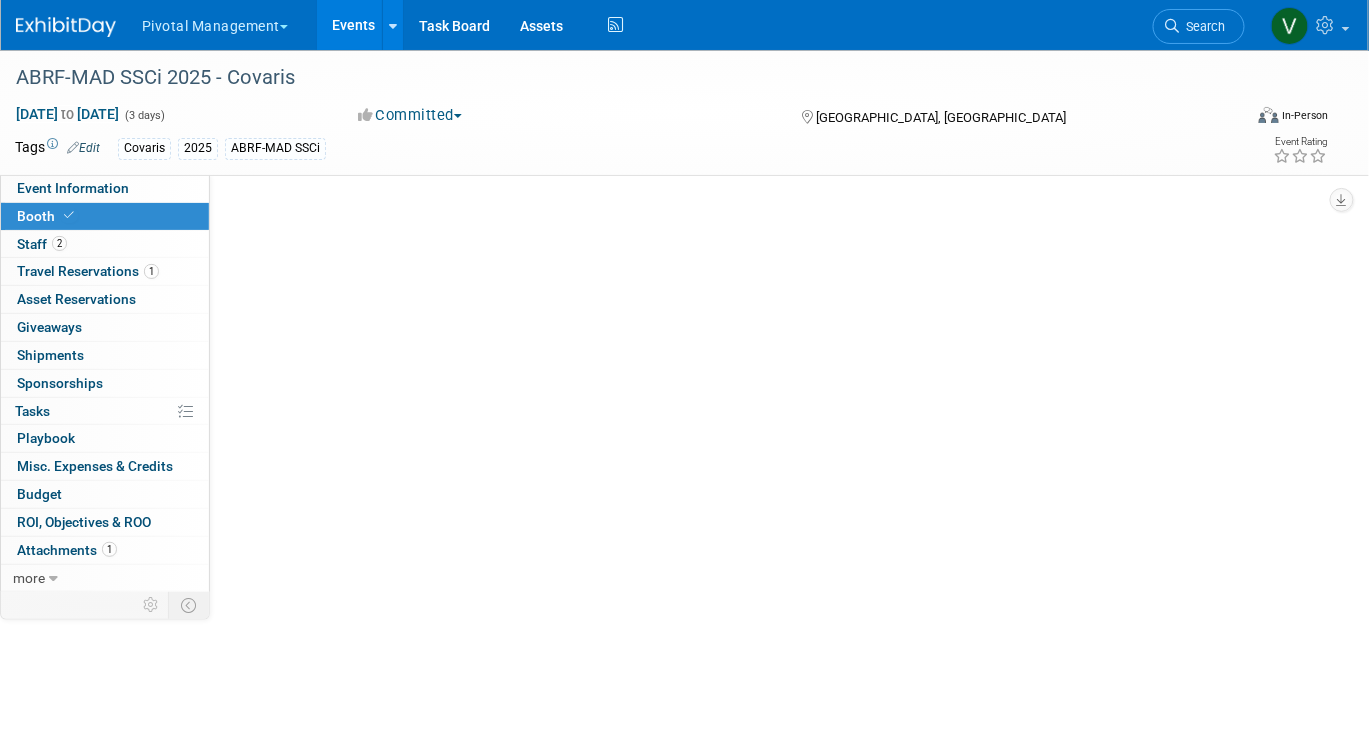 select on "Yes" 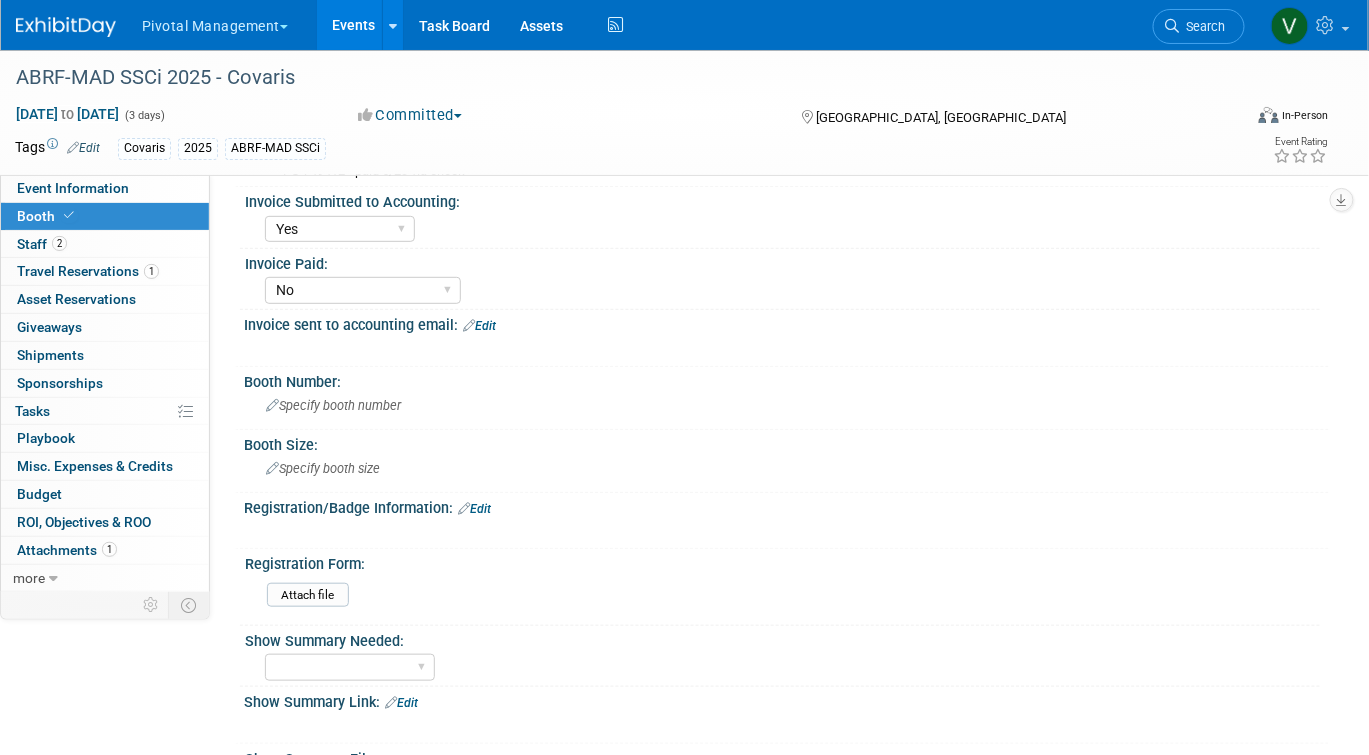 scroll, scrollTop: 0, scrollLeft: 0, axis: both 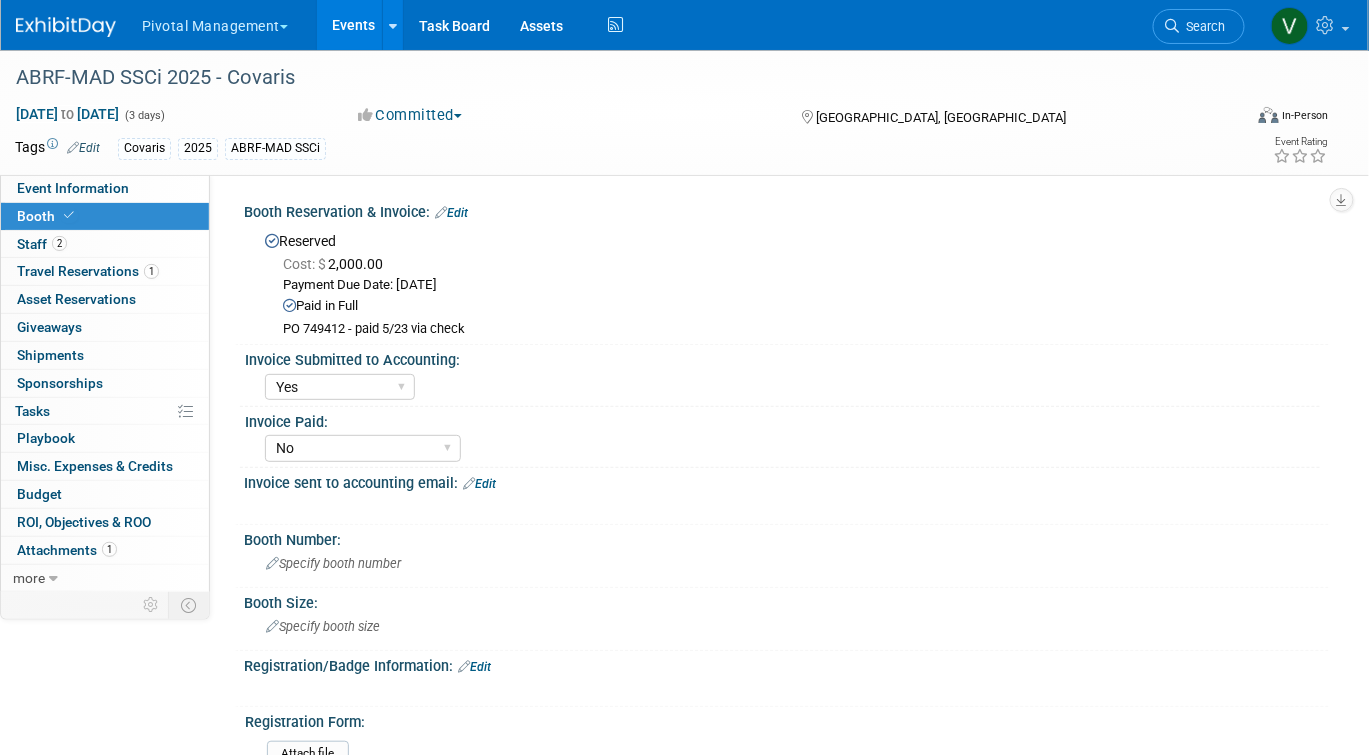 click on "Events" at bounding box center [353, 25] 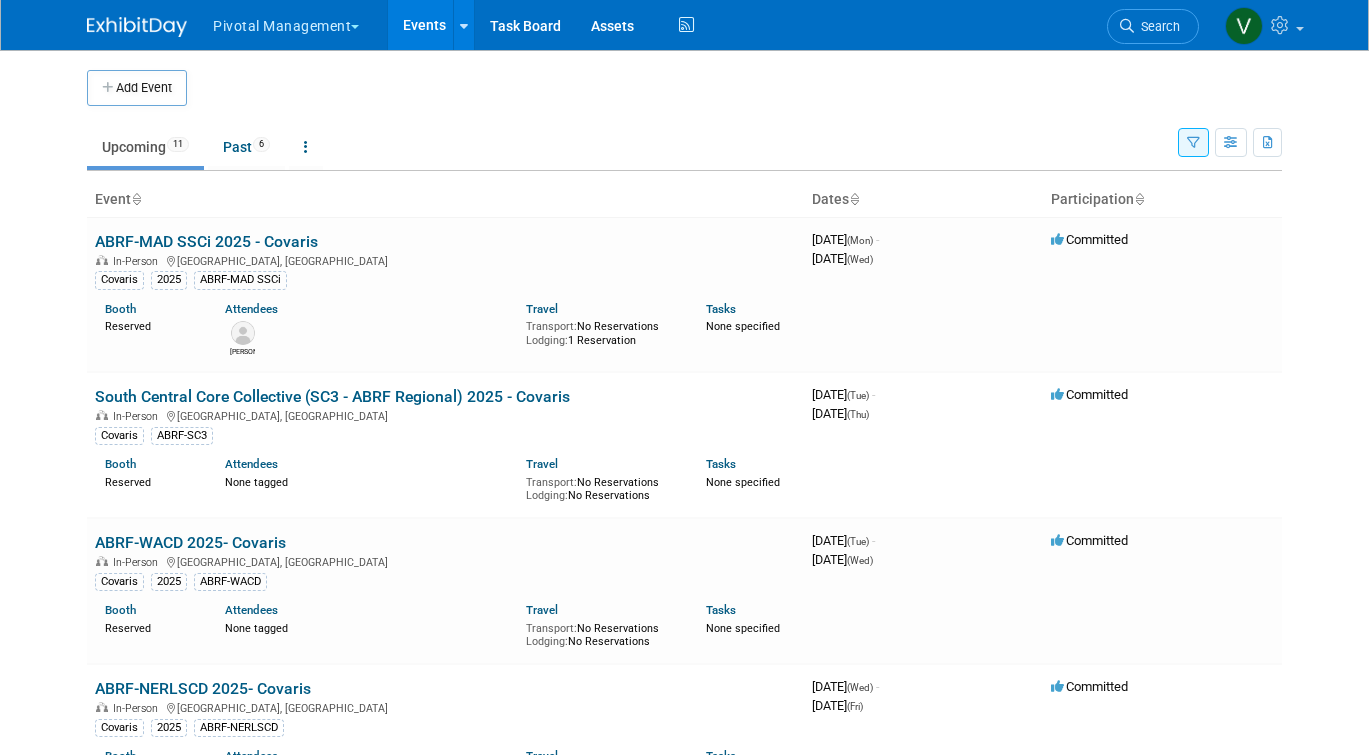 scroll, scrollTop: 0, scrollLeft: 0, axis: both 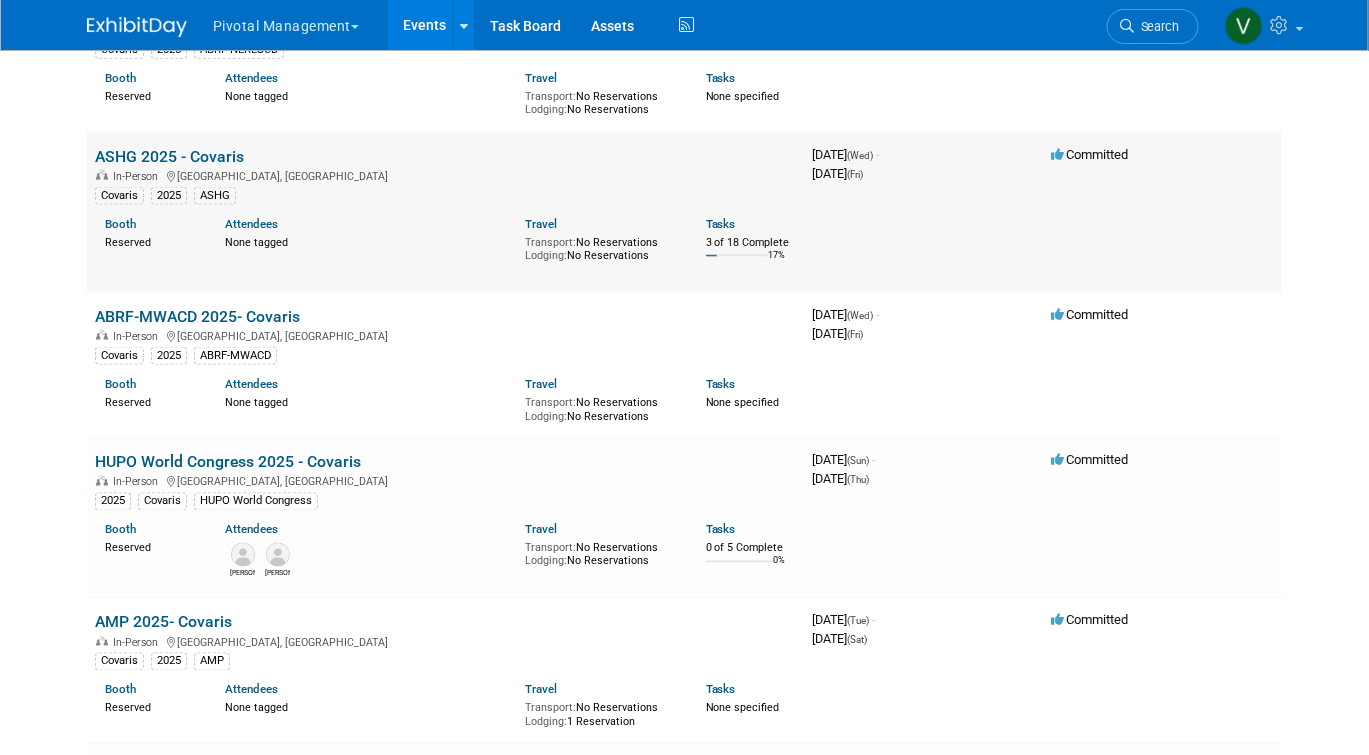 click on "Booth
Reserved
Attendees
None tagged
Travel
Transport:  No Reservations
Lodging:  No Reservations
Tasks
3 of 18 Complete
17%" at bounding box center (445, 241) 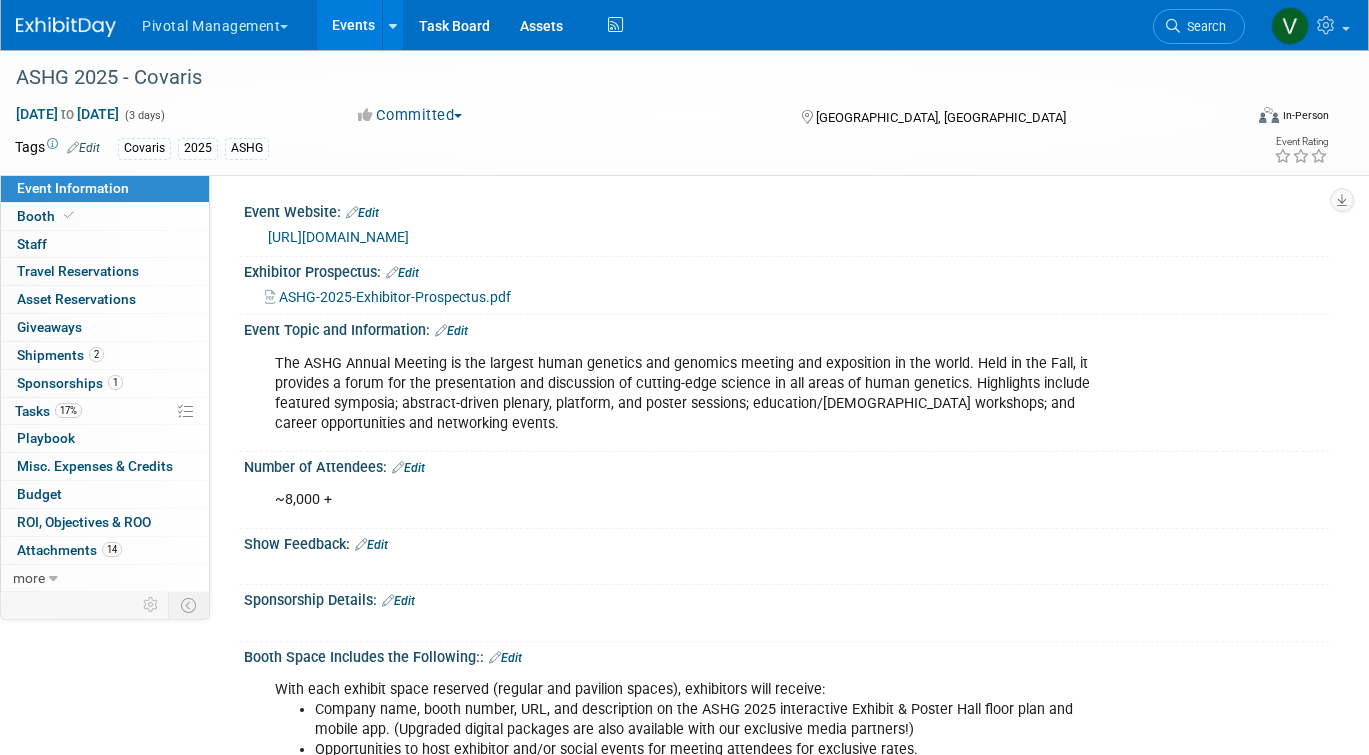 scroll, scrollTop: 0, scrollLeft: 0, axis: both 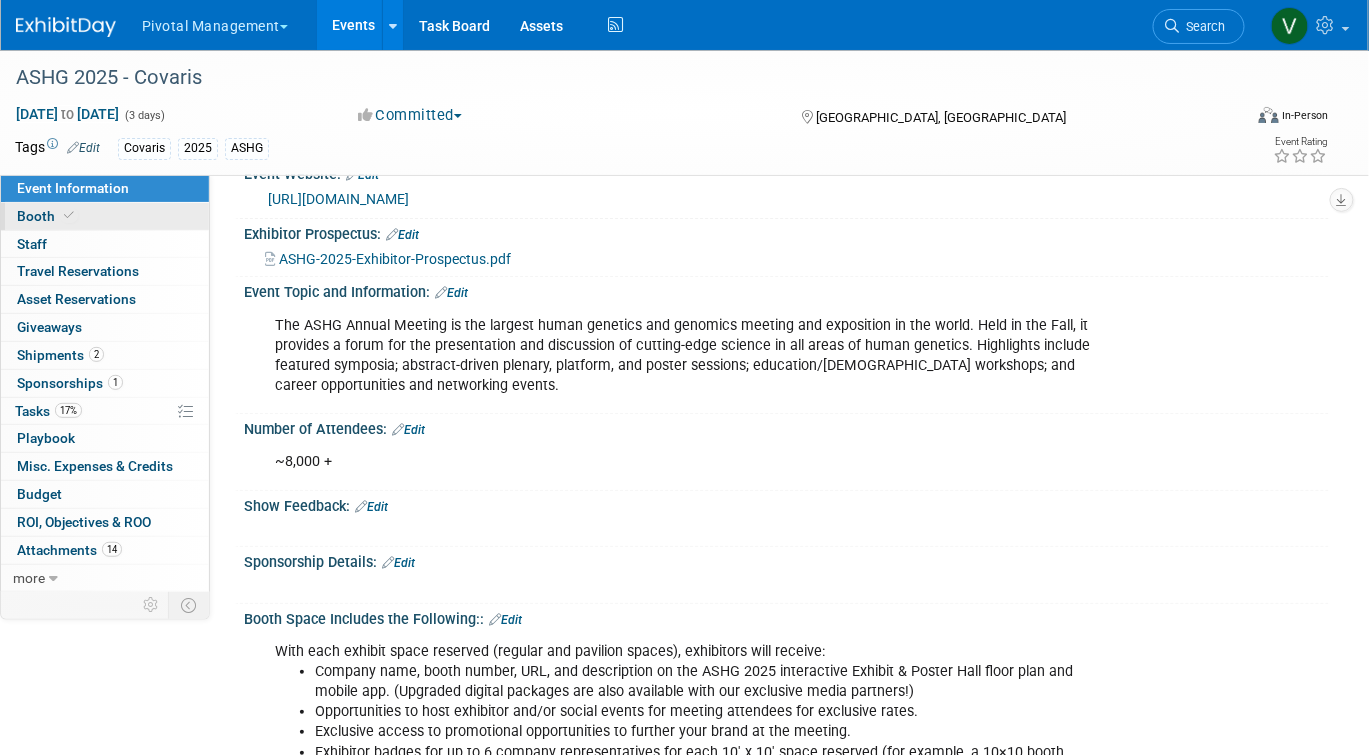 click on "Booth" at bounding box center [105, 216] 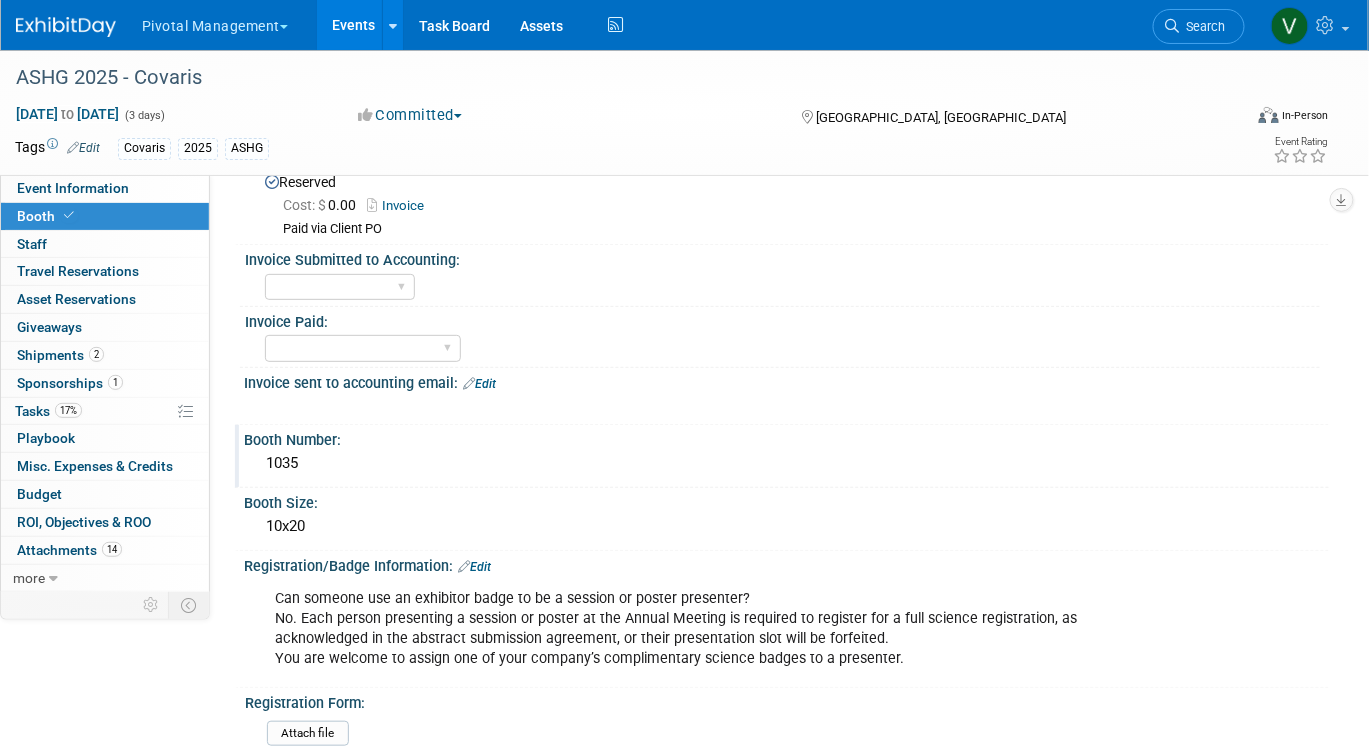 scroll, scrollTop: 68, scrollLeft: 0, axis: vertical 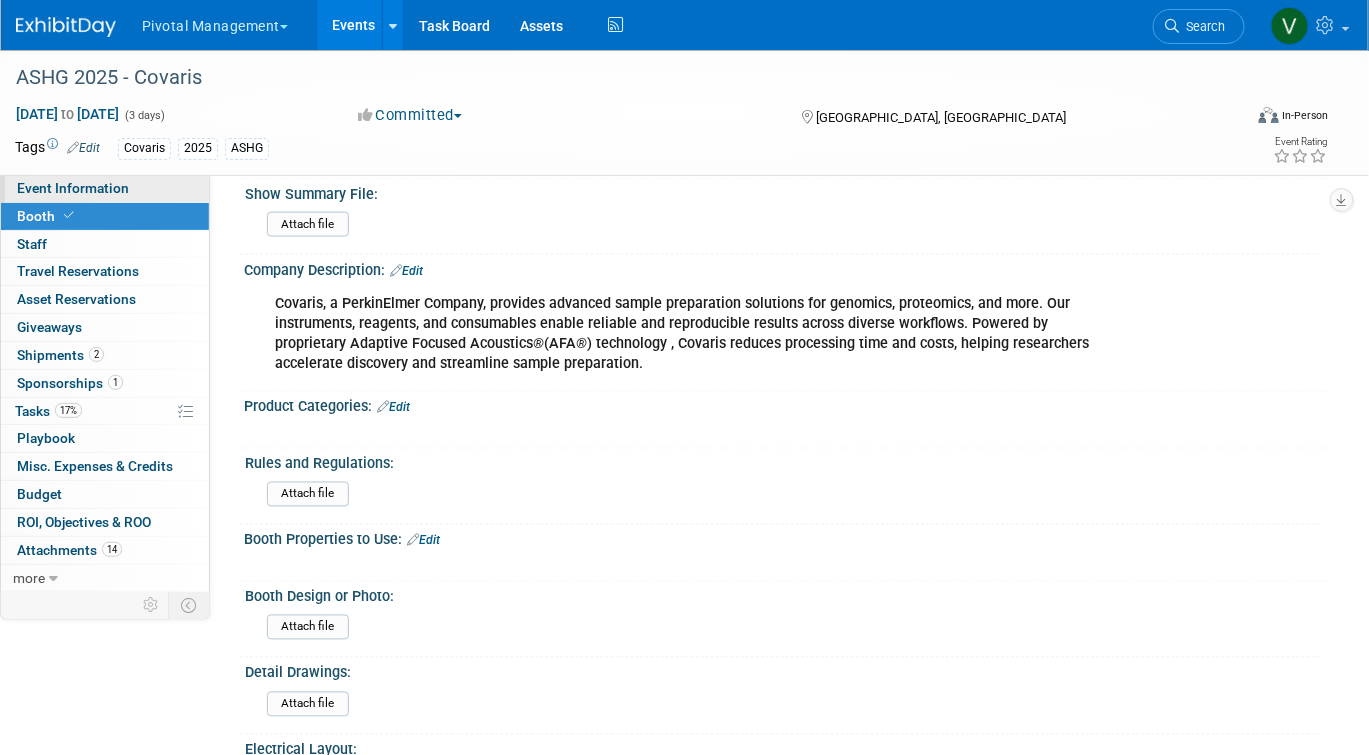 click on "Event Information" at bounding box center (105, 188) 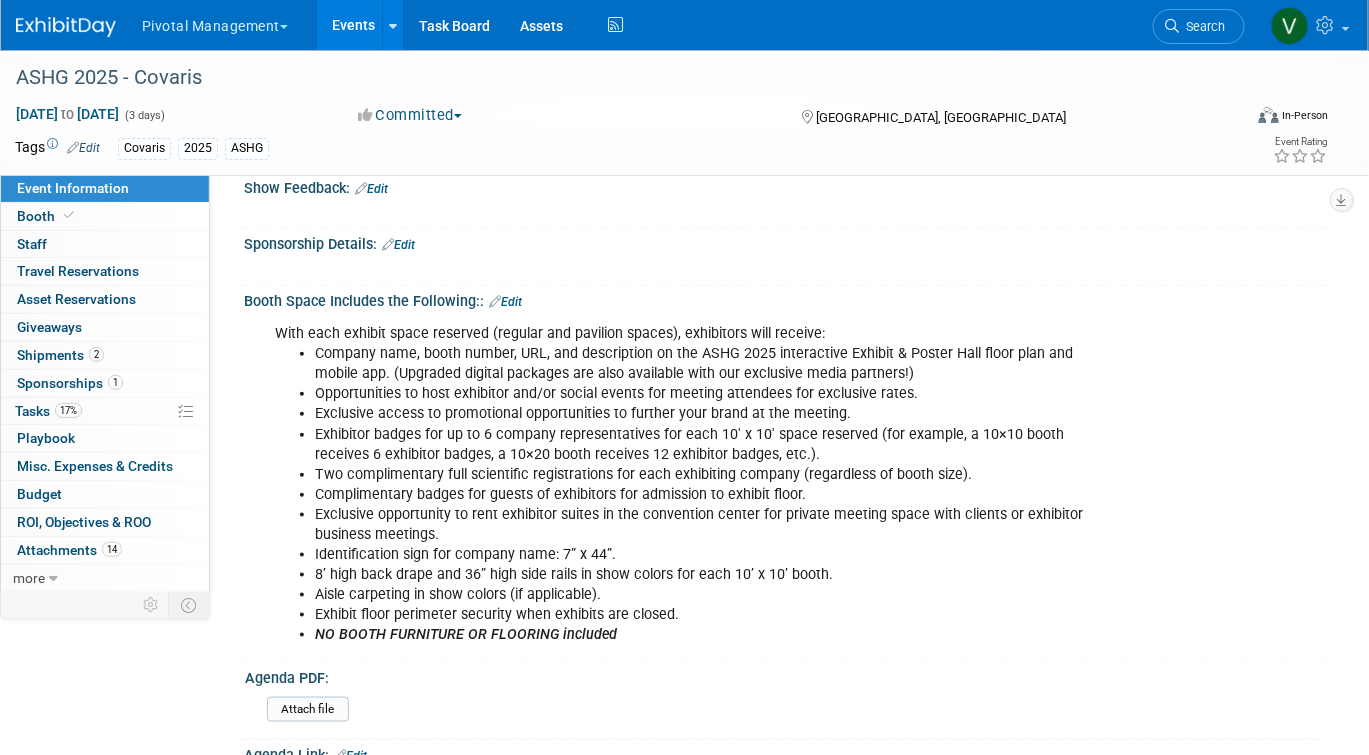 scroll, scrollTop: 0, scrollLeft: 0, axis: both 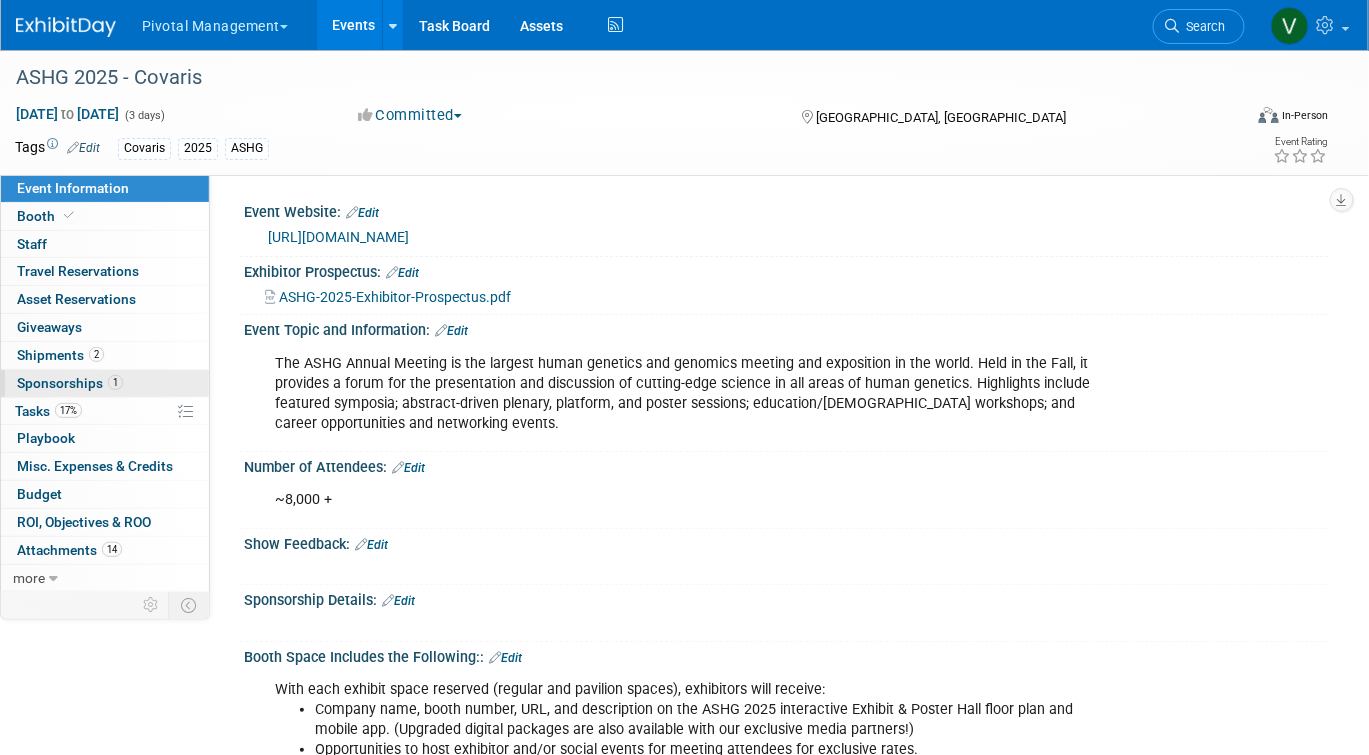 click on "1
Sponsorships 1" at bounding box center (105, 383) 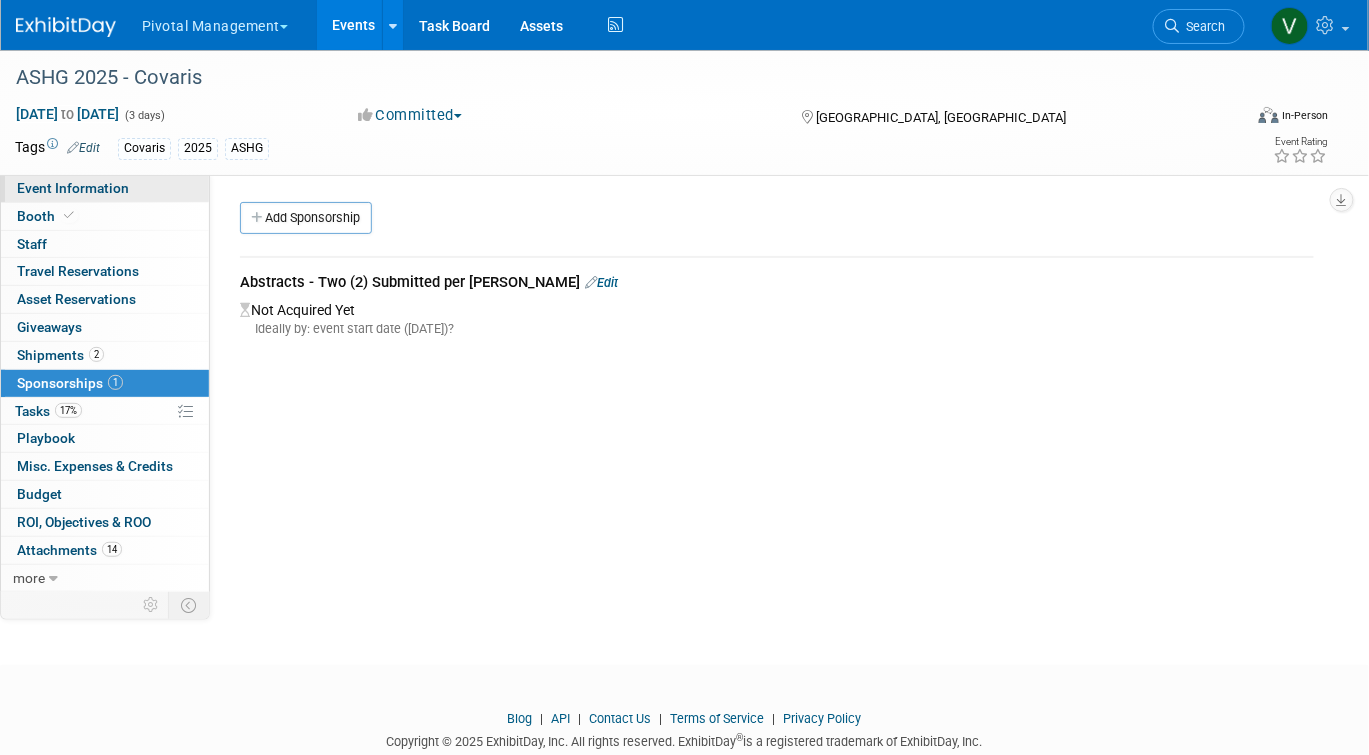 click on "Event Information" at bounding box center [73, 188] 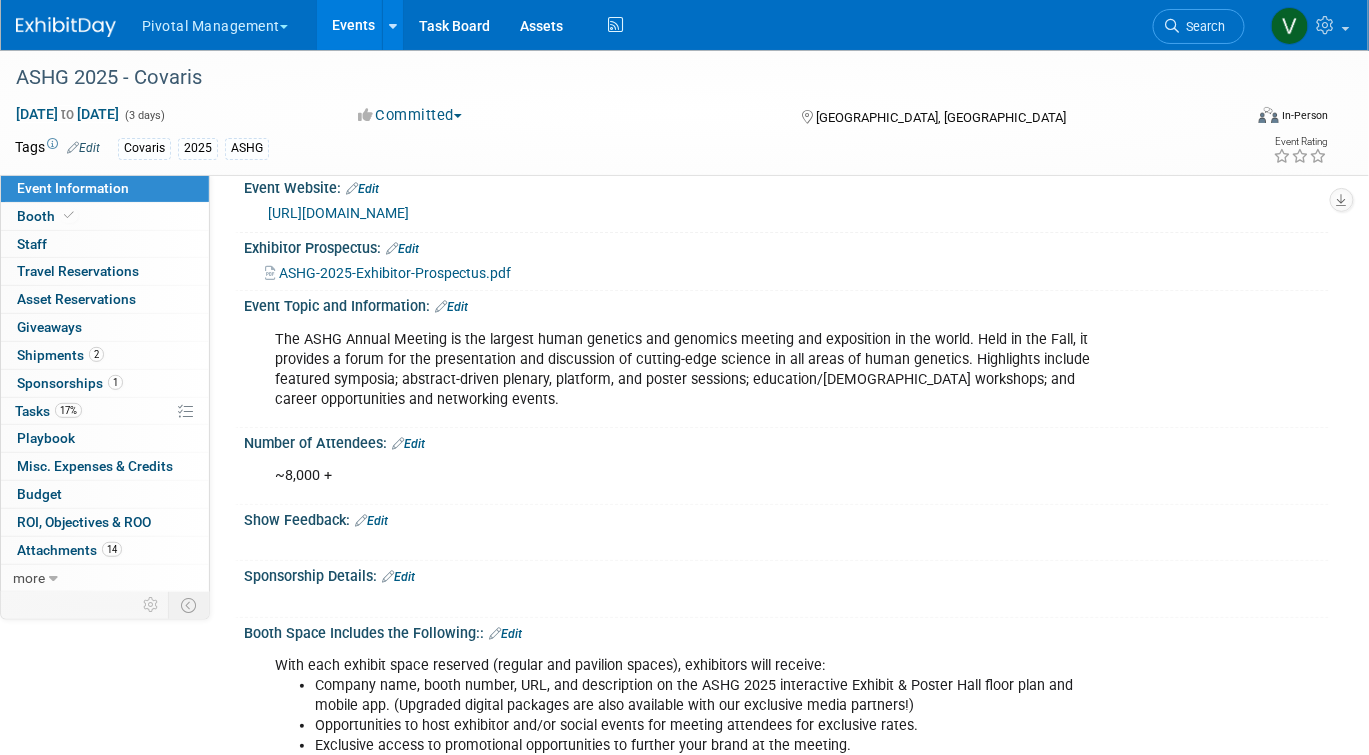 scroll, scrollTop: 0, scrollLeft: 0, axis: both 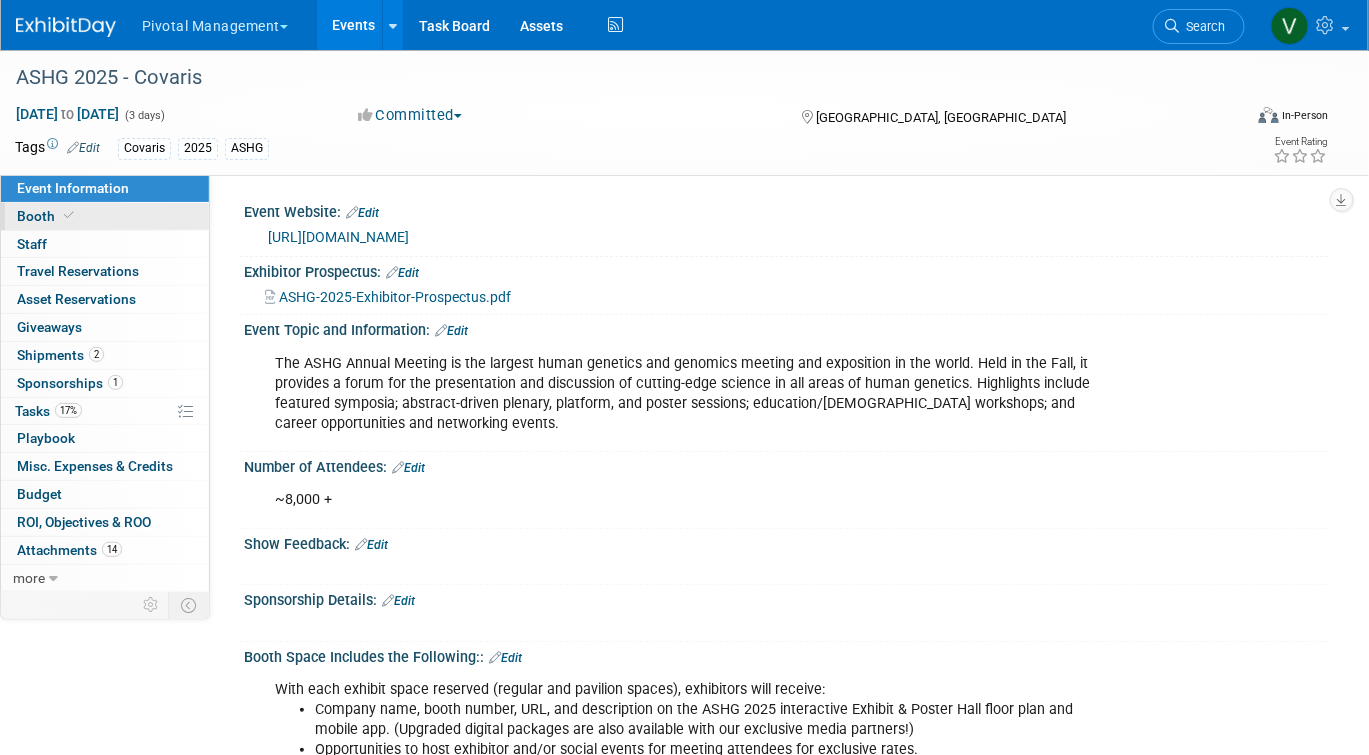 click on "Booth" at bounding box center [105, 216] 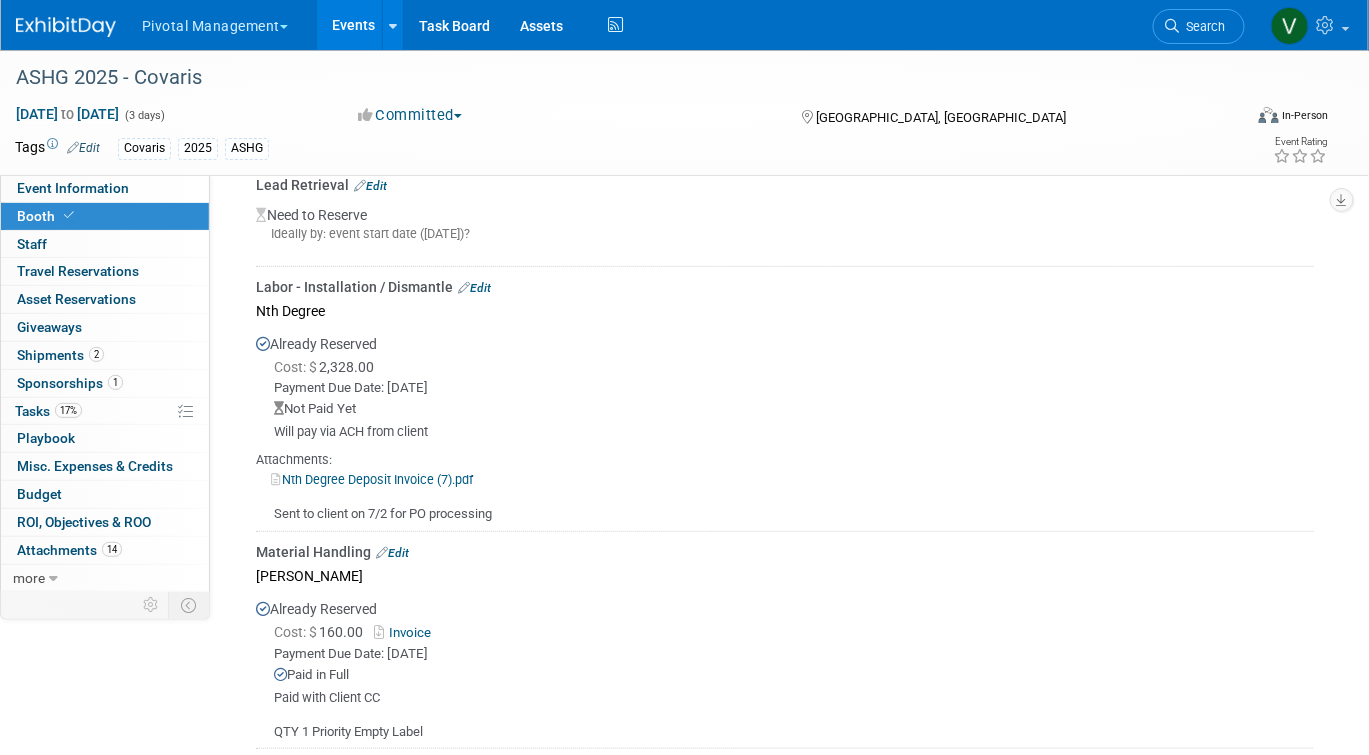 scroll, scrollTop: 2281, scrollLeft: 0, axis: vertical 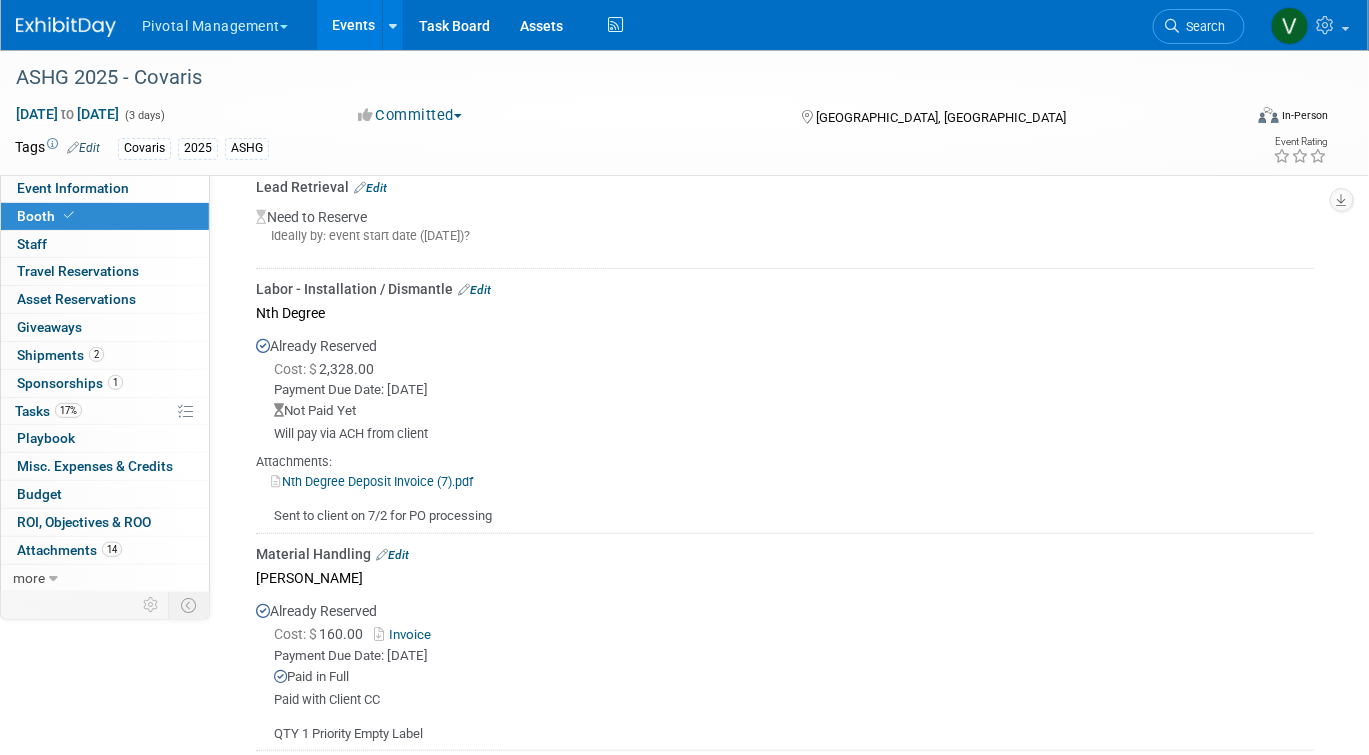 click on "Events" at bounding box center [353, 25] 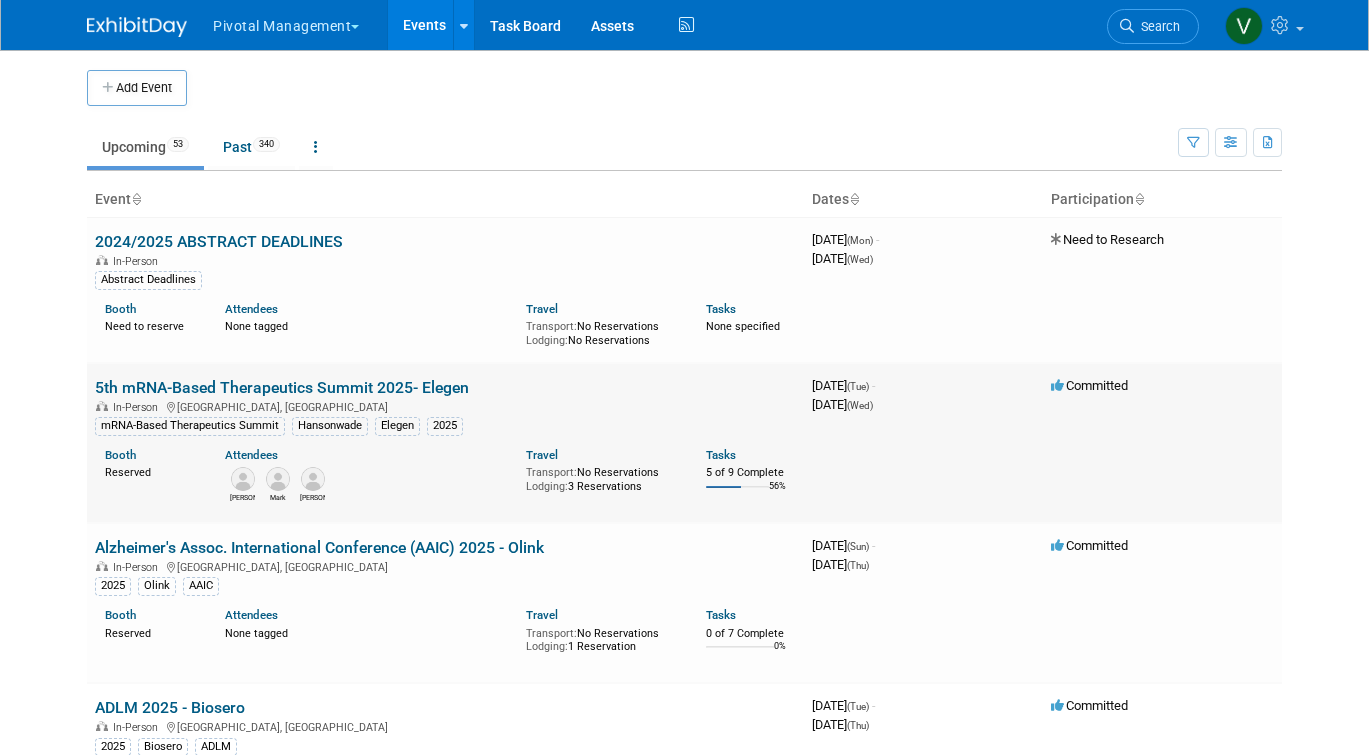 scroll, scrollTop: 0, scrollLeft: 0, axis: both 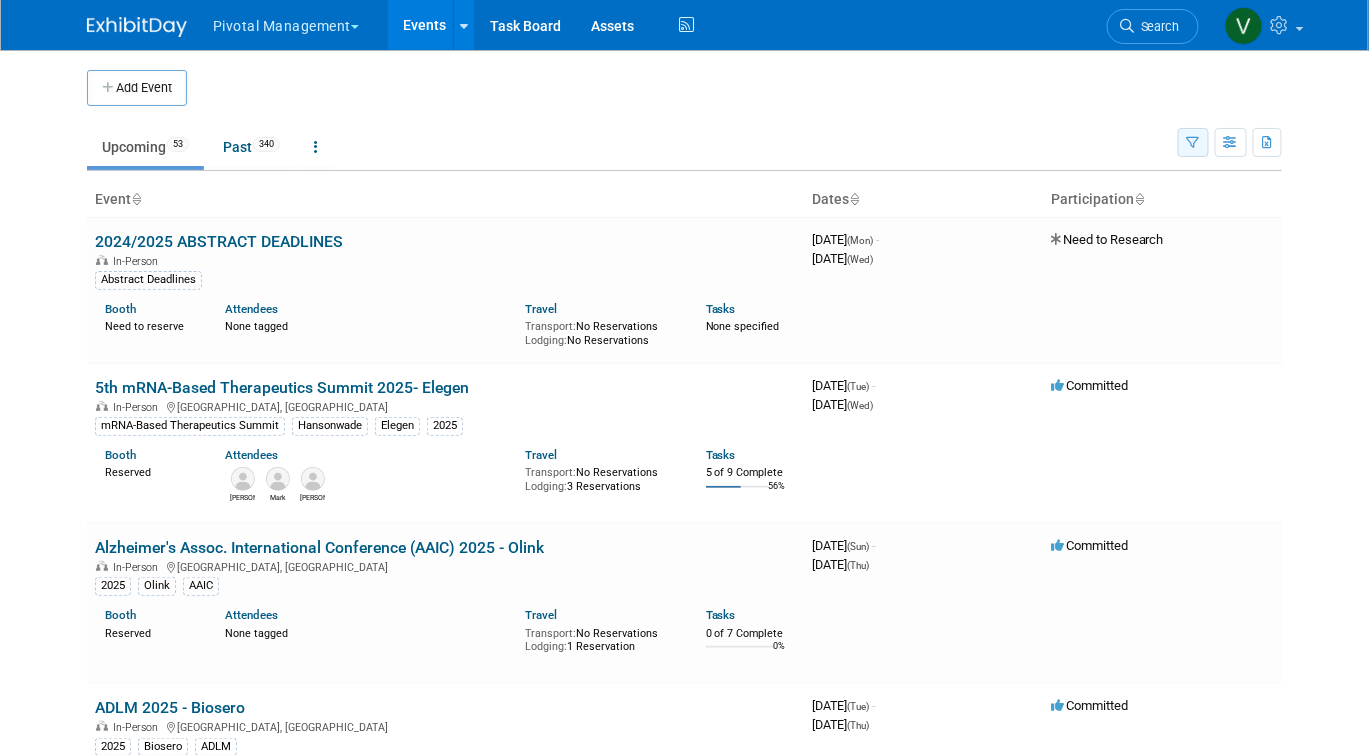 click at bounding box center (1193, 143) 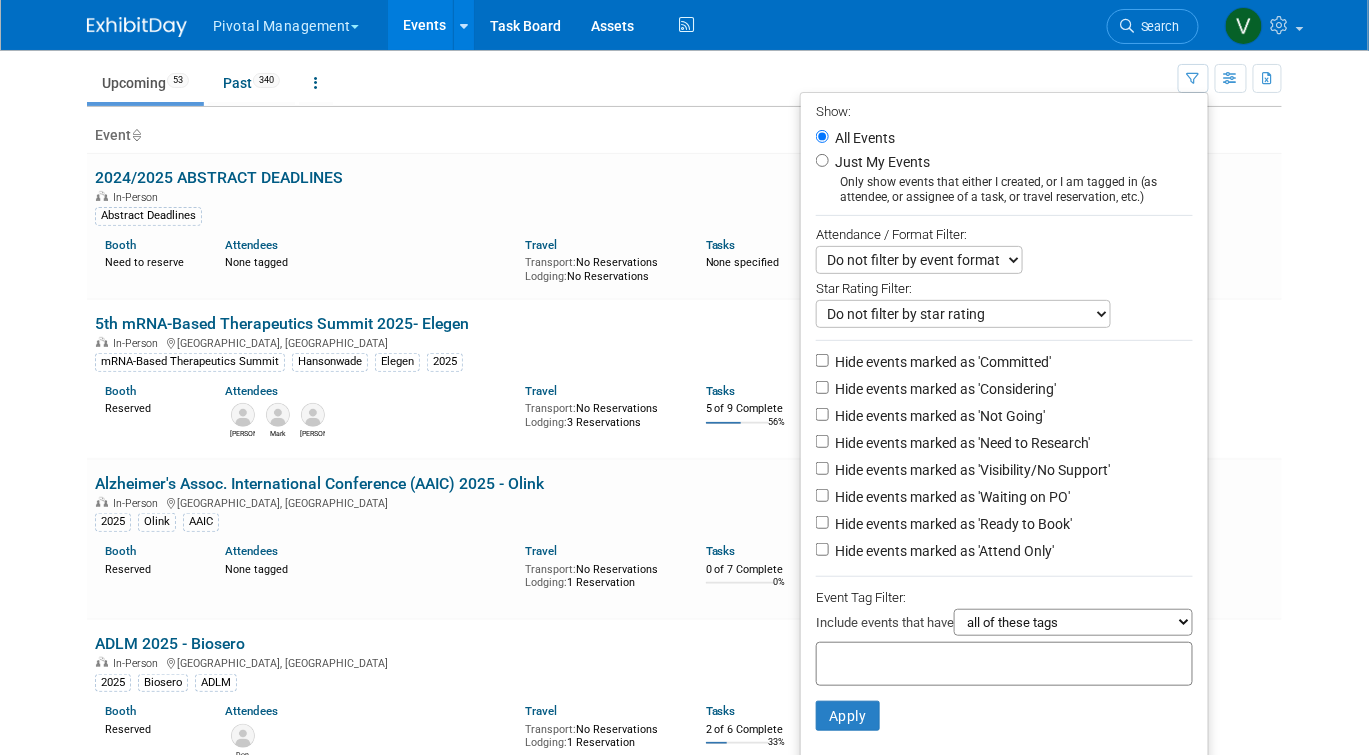 scroll, scrollTop: 91, scrollLeft: 0, axis: vertical 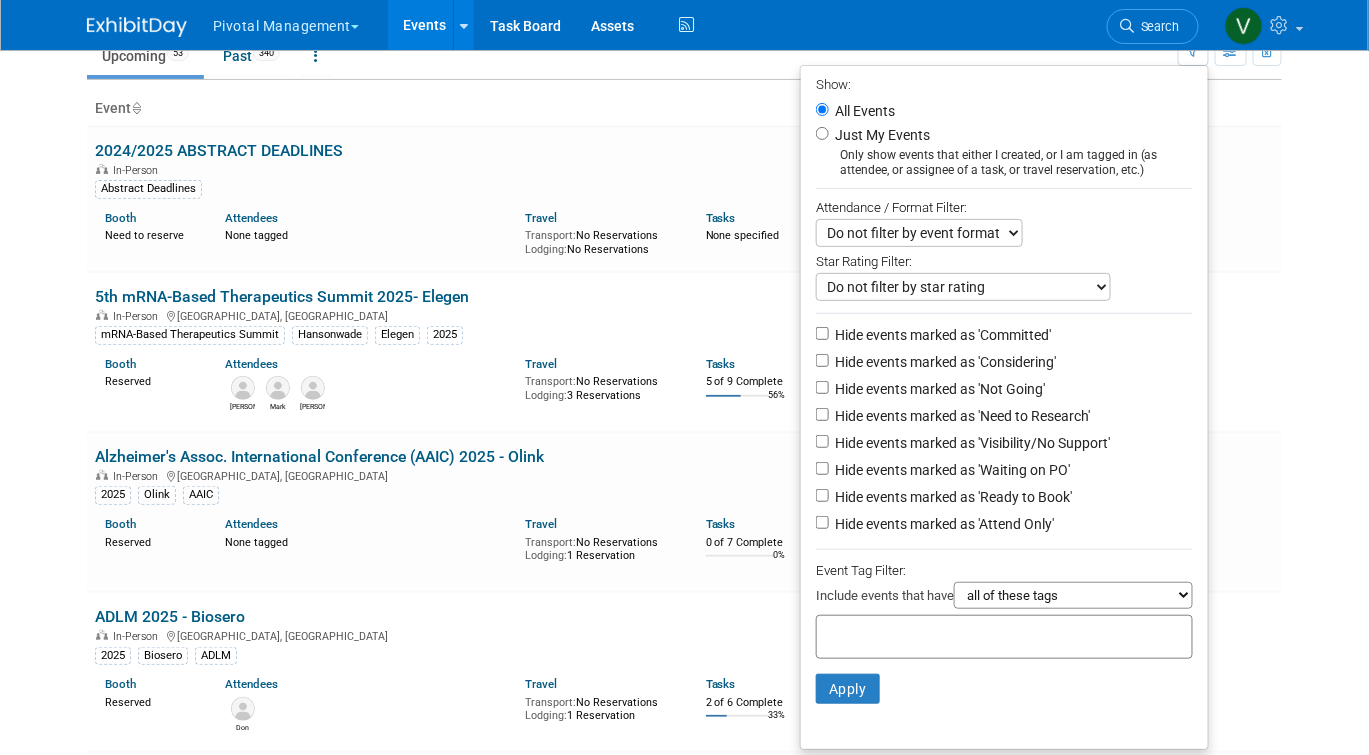 click at bounding box center (905, 634) 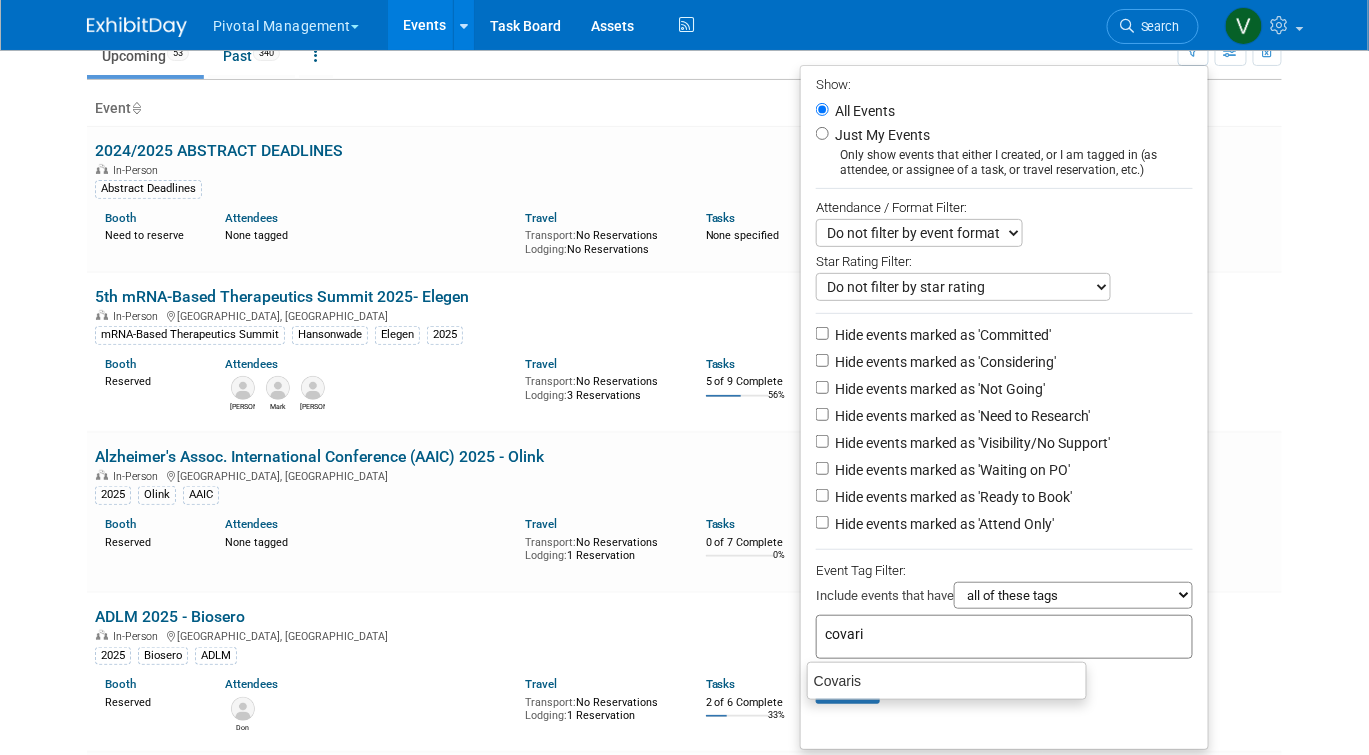 type on "covaris" 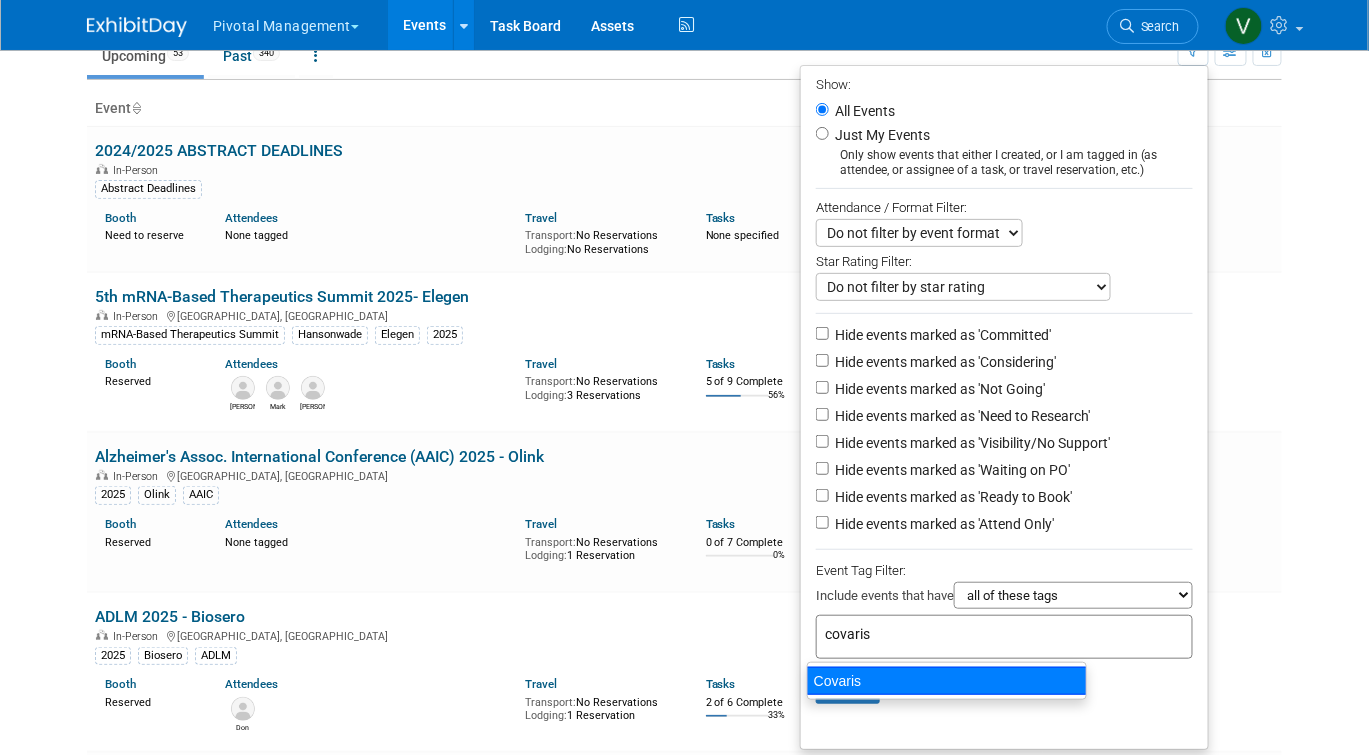 click on "Covaris" at bounding box center [947, 681] 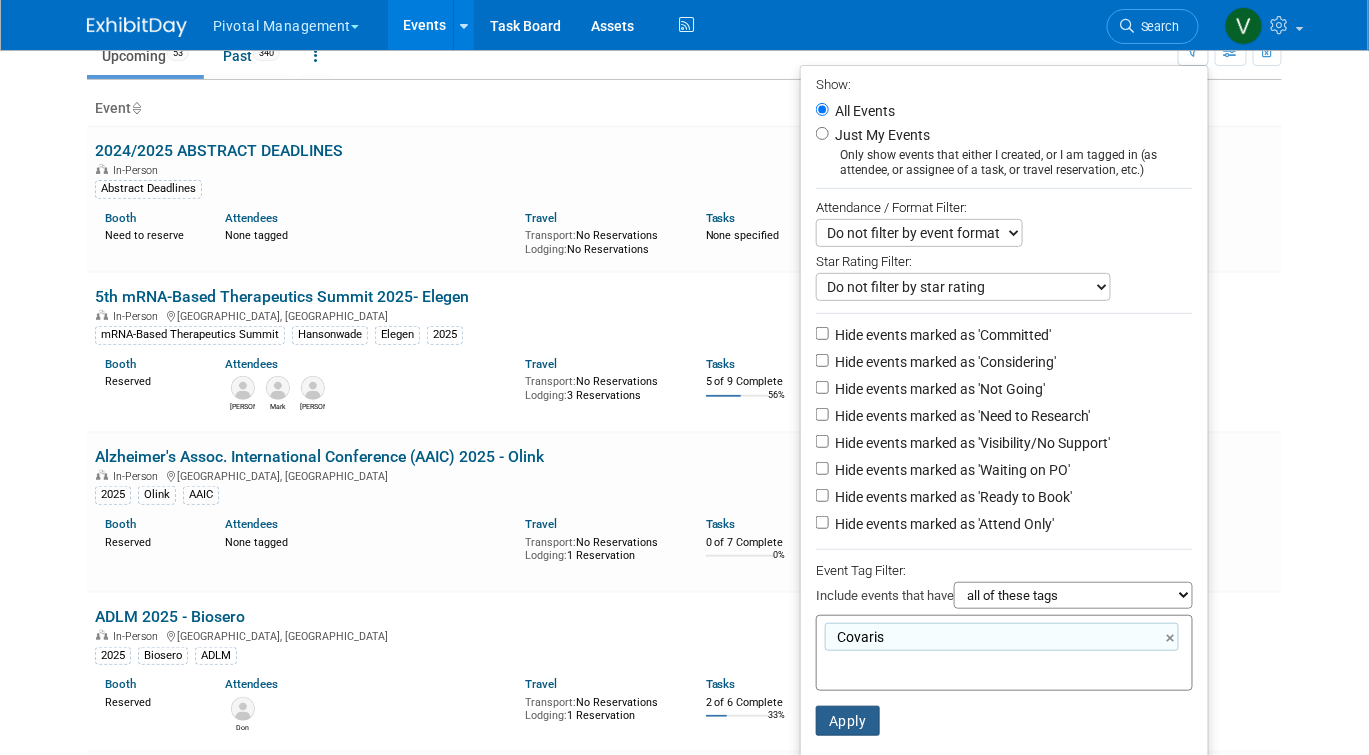click on "Apply" at bounding box center (848, 721) 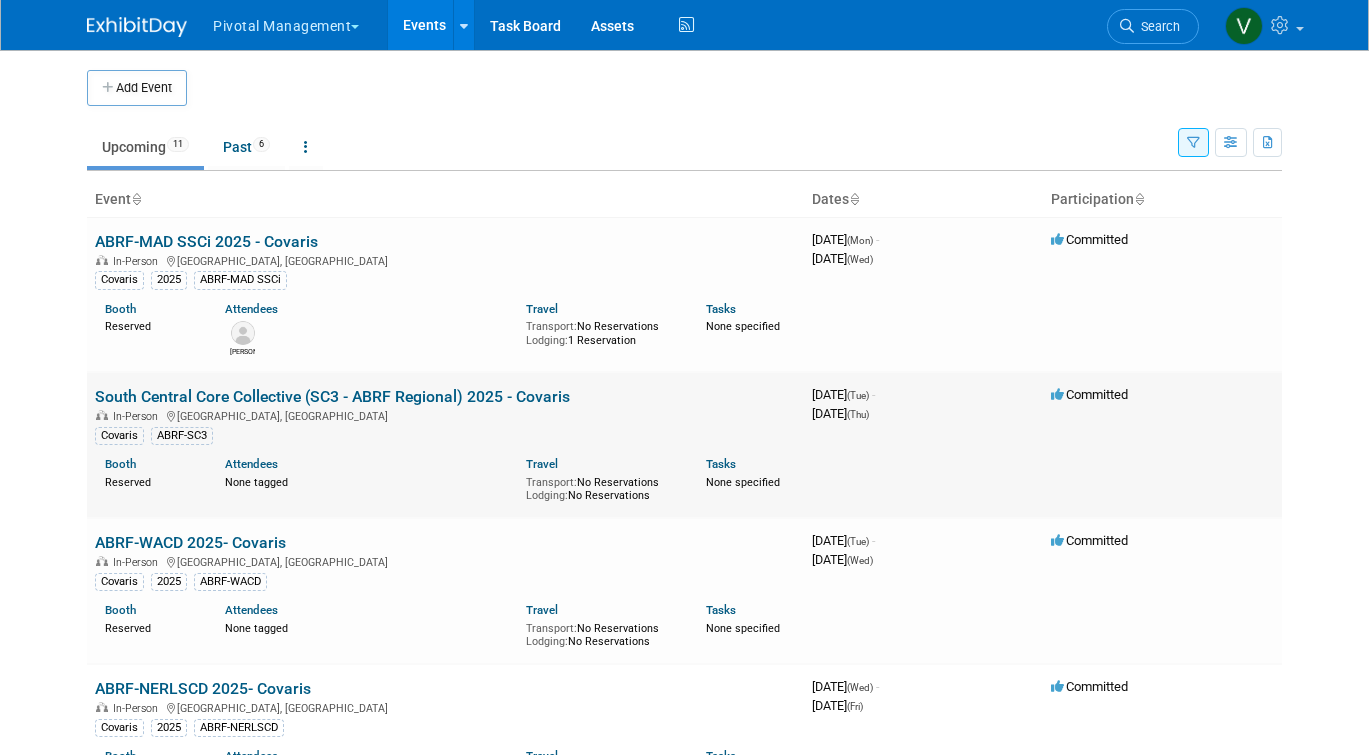 scroll, scrollTop: 0, scrollLeft: 0, axis: both 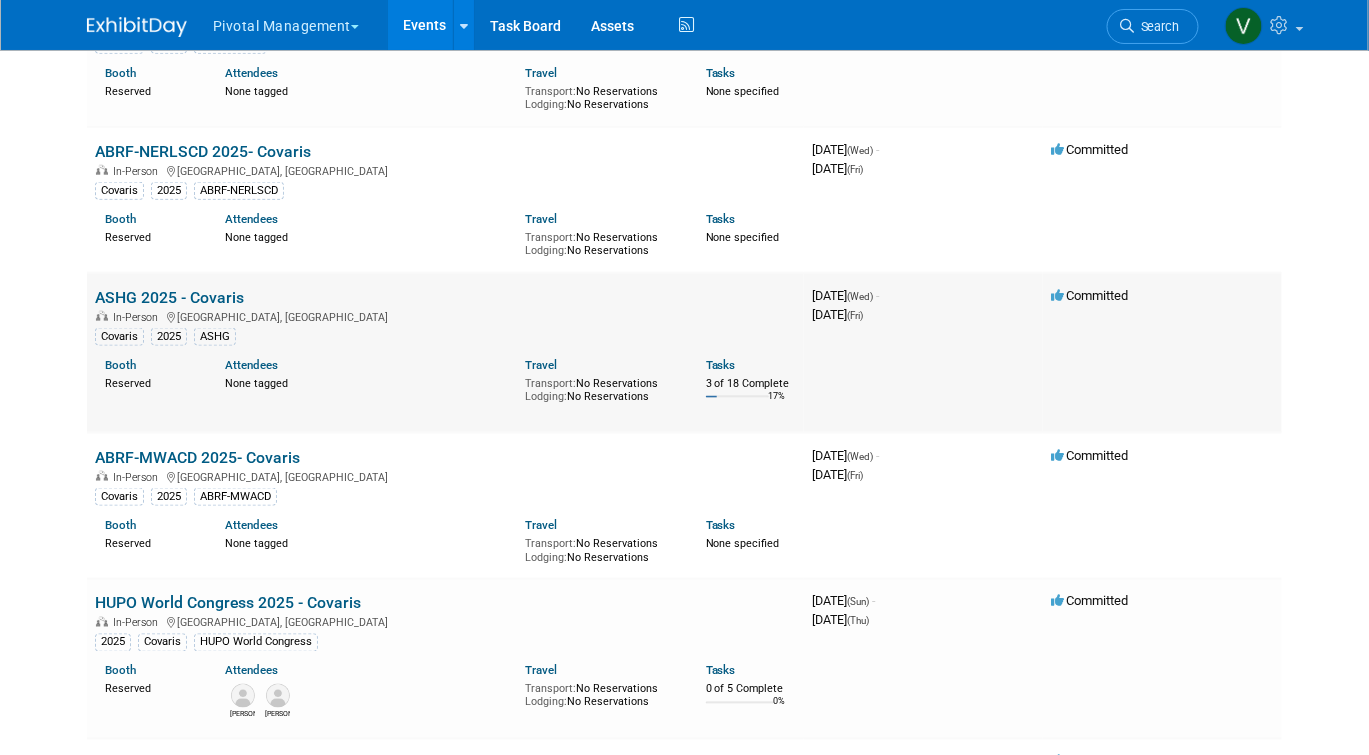 click on "ASHG 2025 - Covaris" at bounding box center [169, 297] 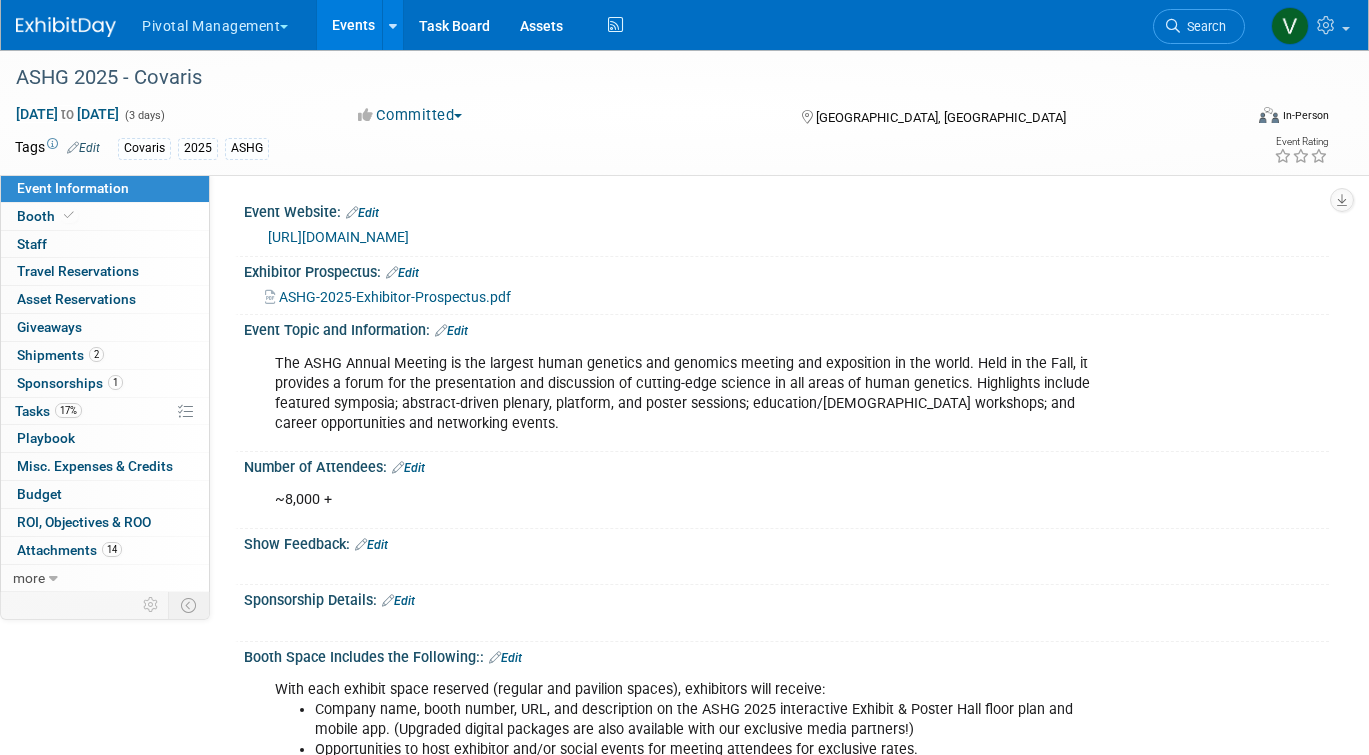 scroll, scrollTop: 0, scrollLeft: 0, axis: both 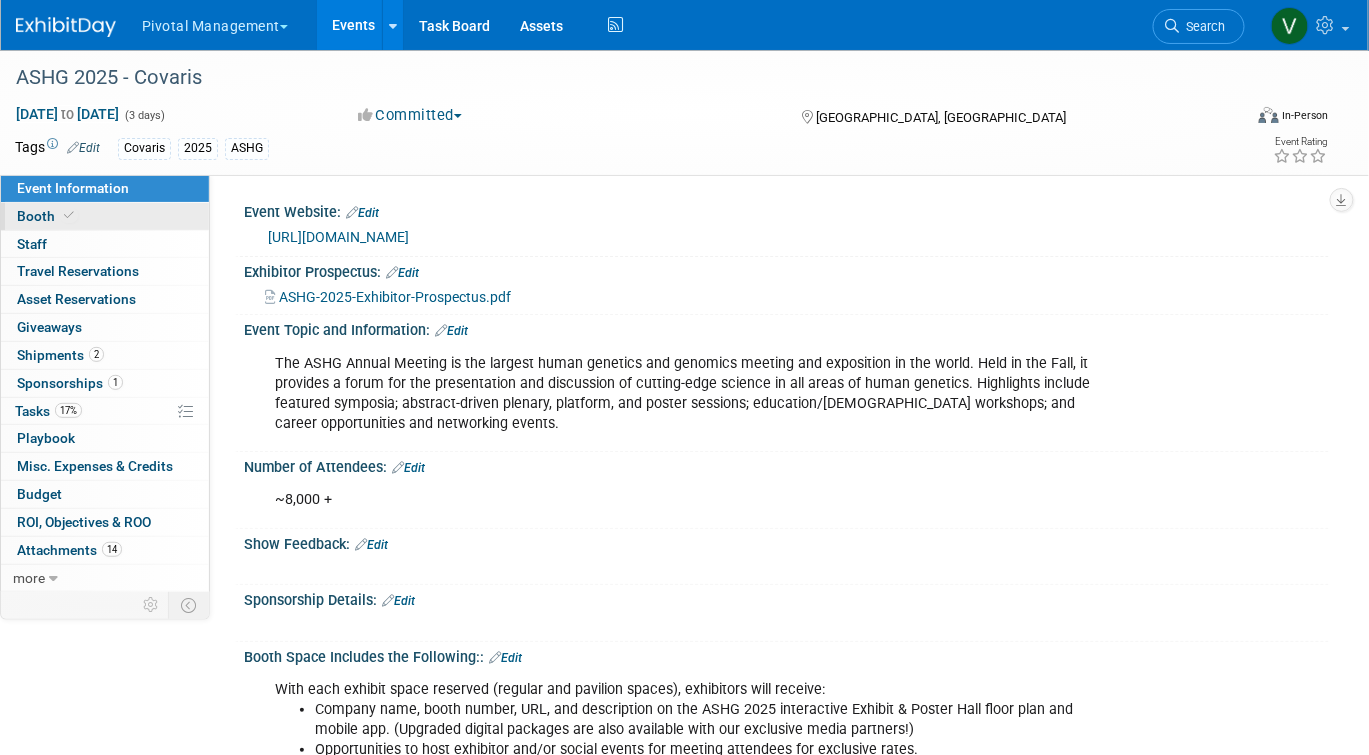 click on "Booth" at bounding box center (105, 216) 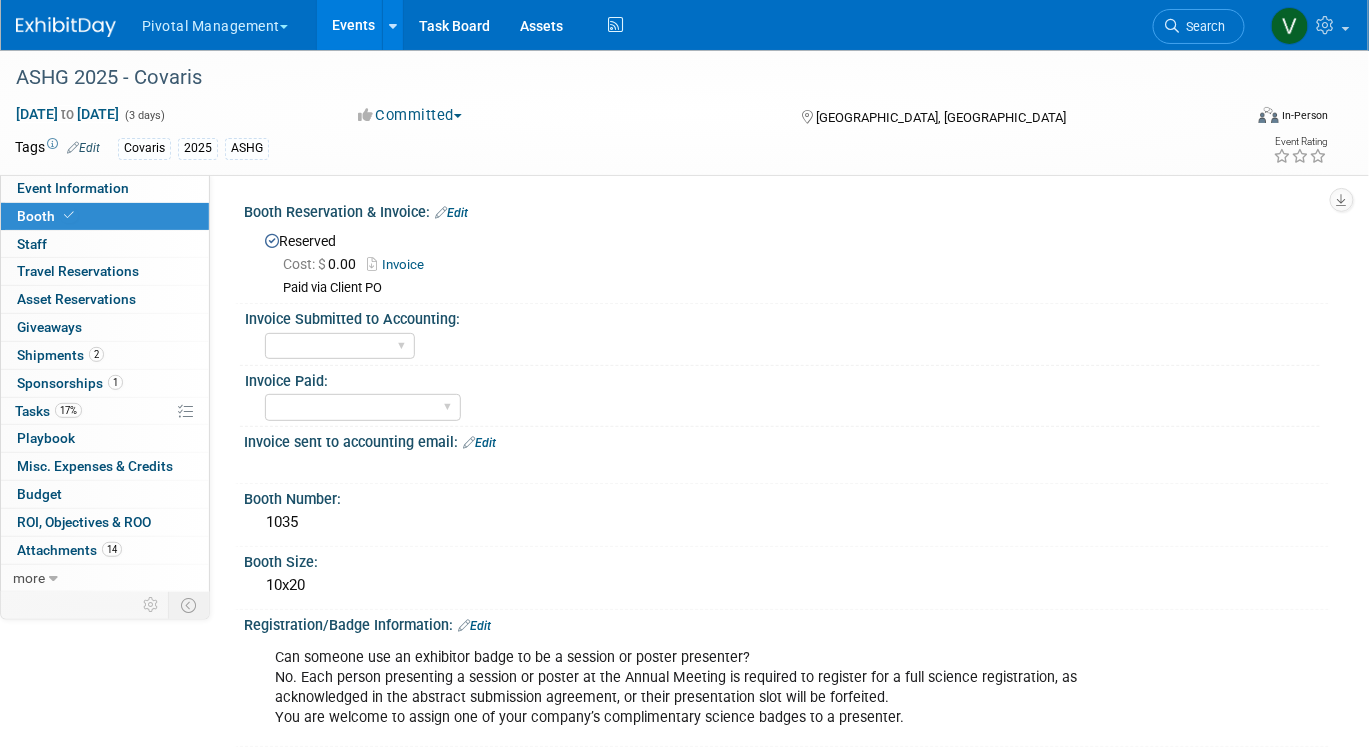 click on "Events" at bounding box center [353, 25] 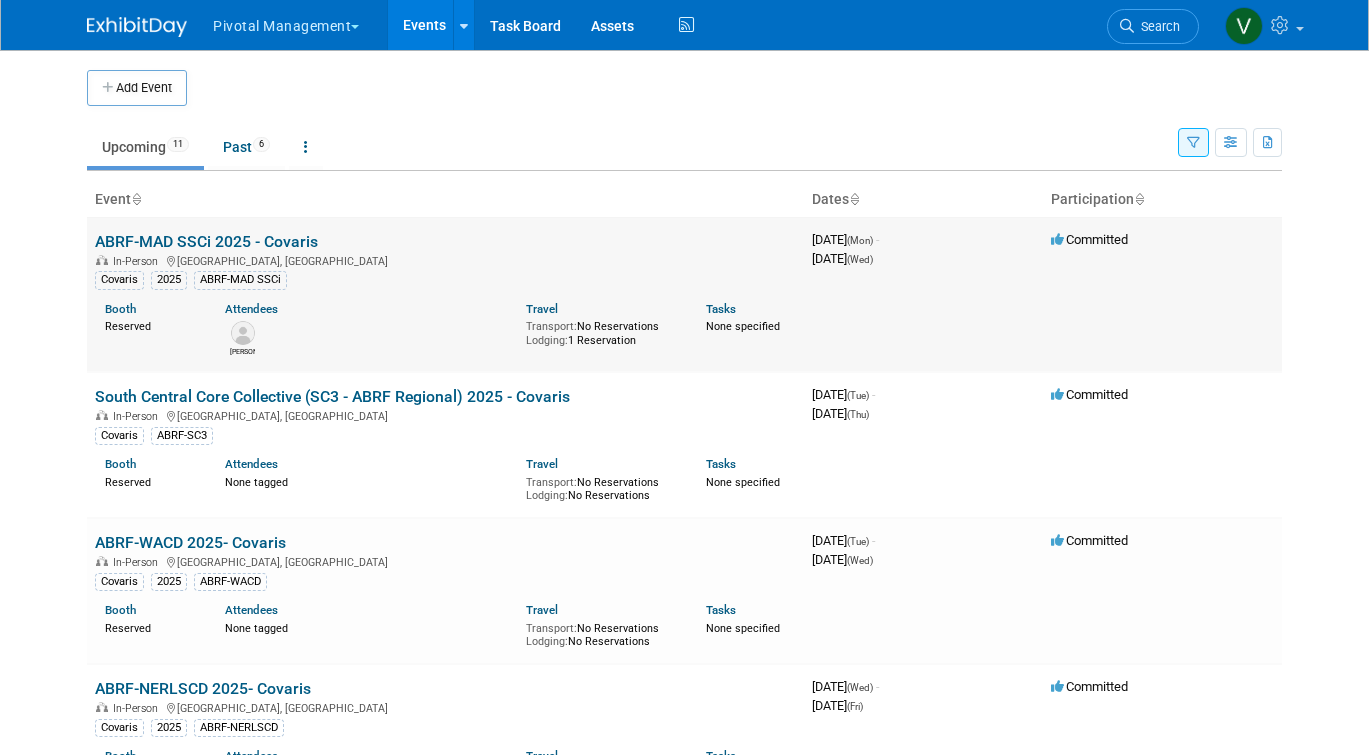 scroll, scrollTop: 0, scrollLeft: 0, axis: both 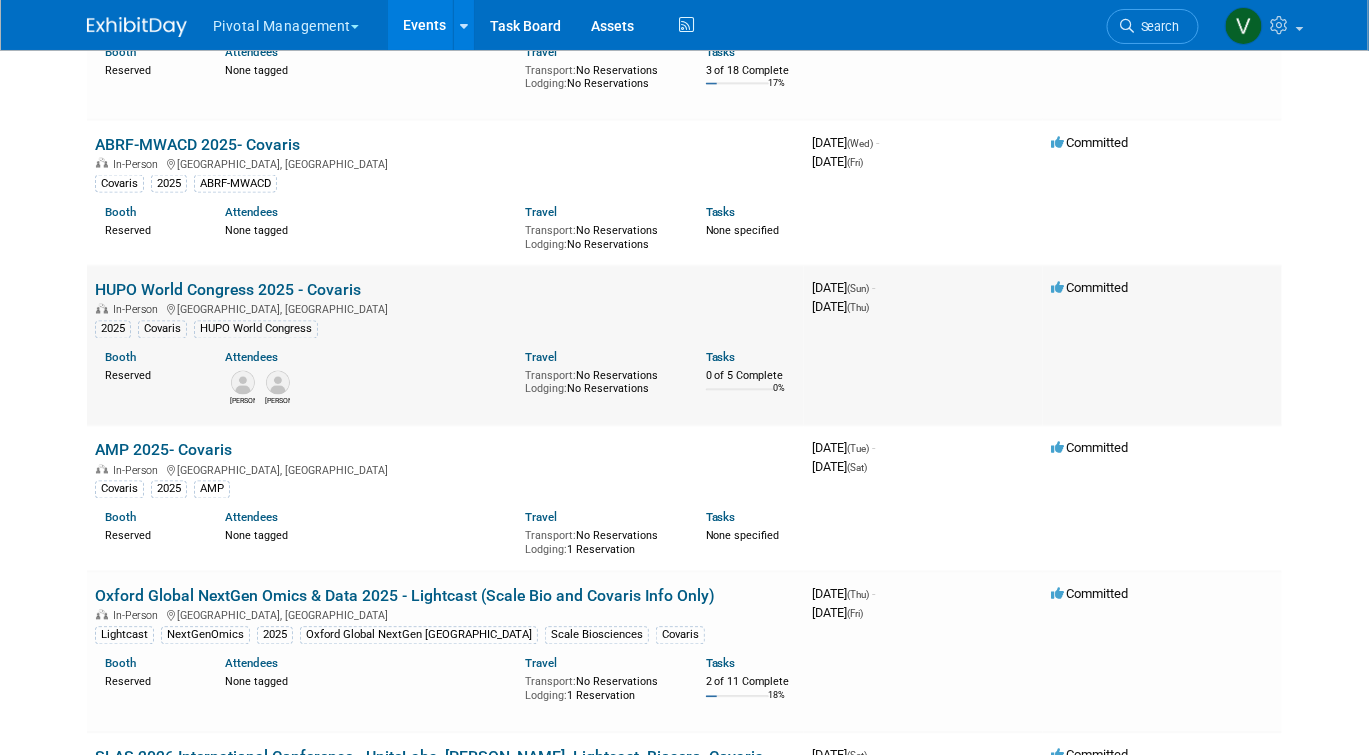 click on "HUPO World Congress 2025 - Covaris" at bounding box center (228, 290) 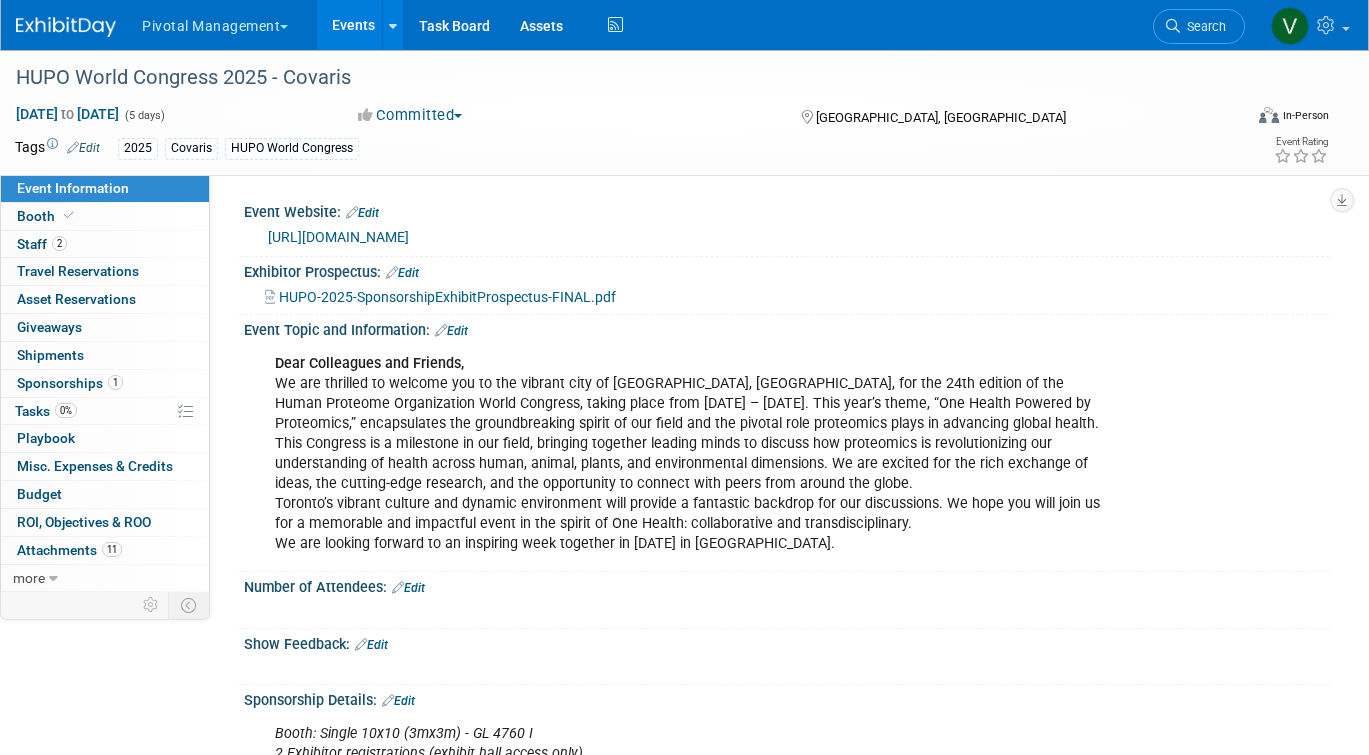 scroll, scrollTop: 0, scrollLeft: 0, axis: both 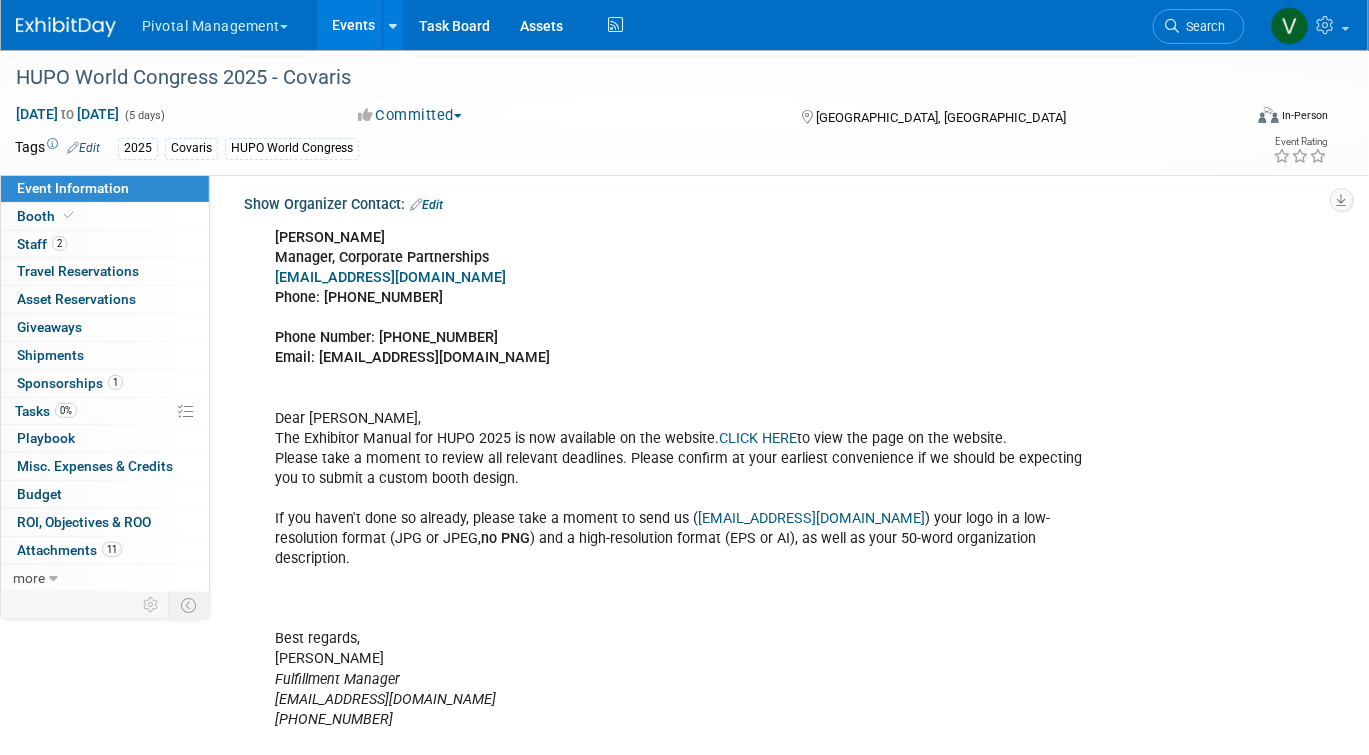 click on "CLICK HERE" at bounding box center [758, 438] 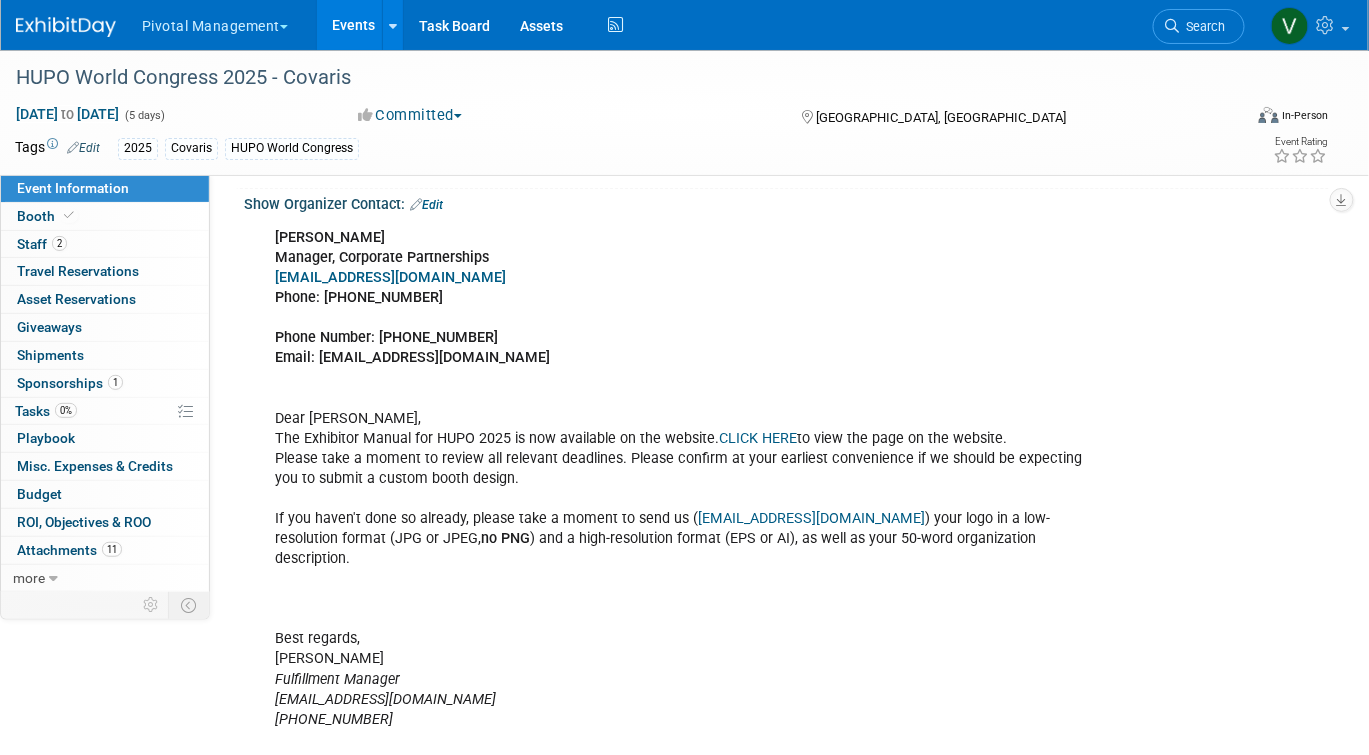 click on "Events" at bounding box center (353, 25) 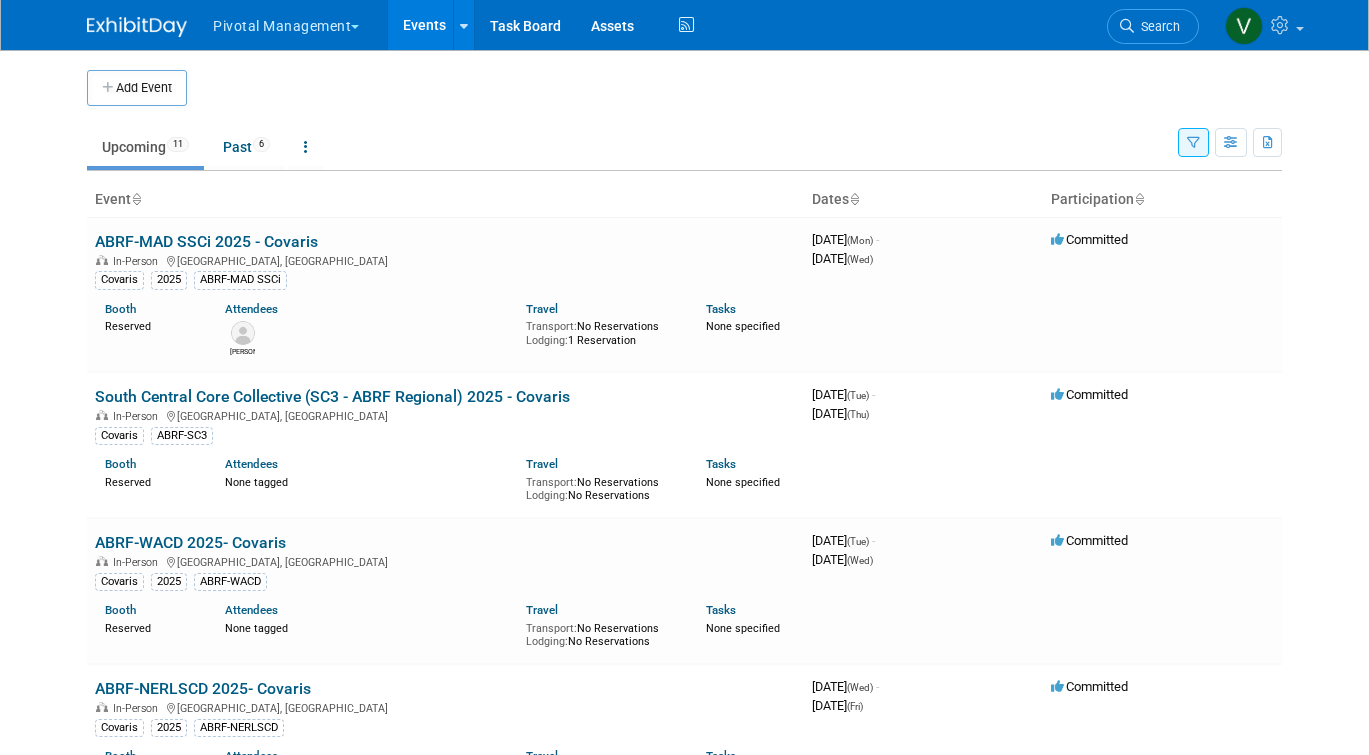 scroll, scrollTop: 0, scrollLeft: 0, axis: both 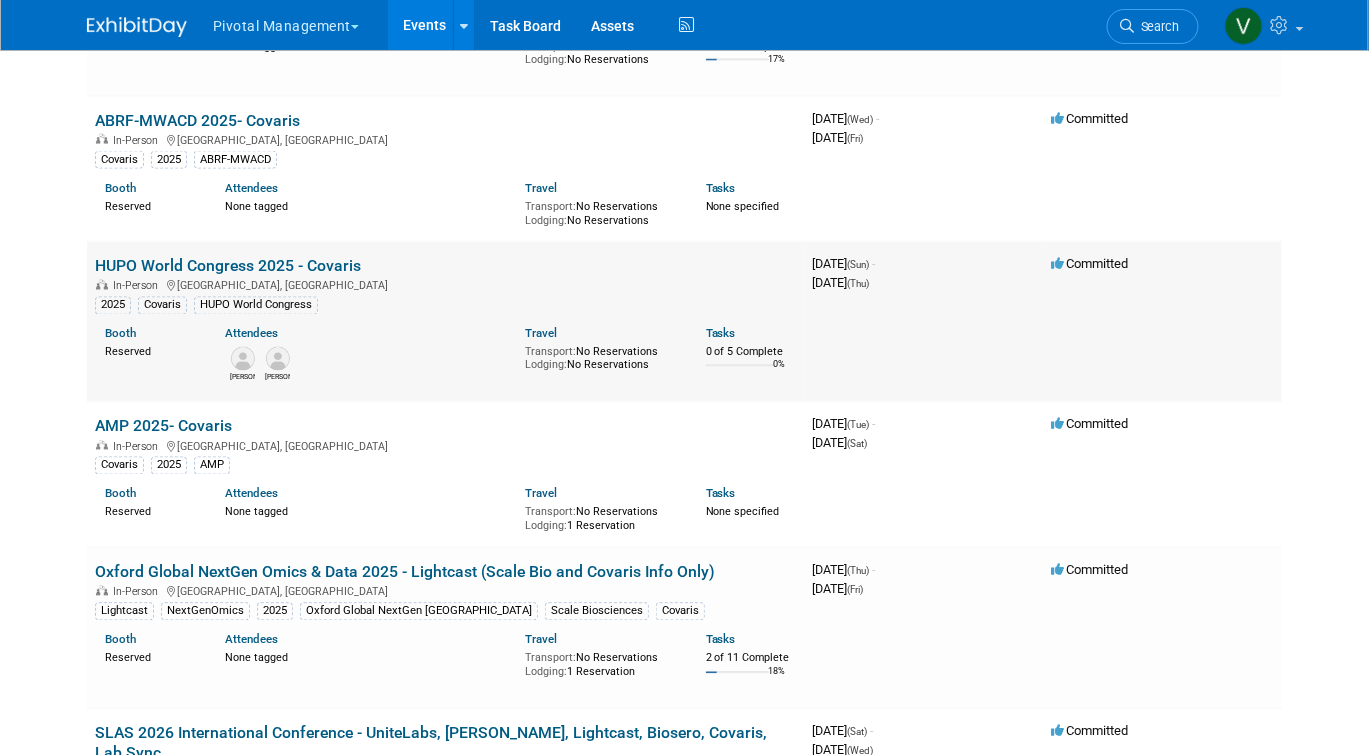click on "HUPO World Congress 2025 - Covaris" at bounding box center (228, 266) 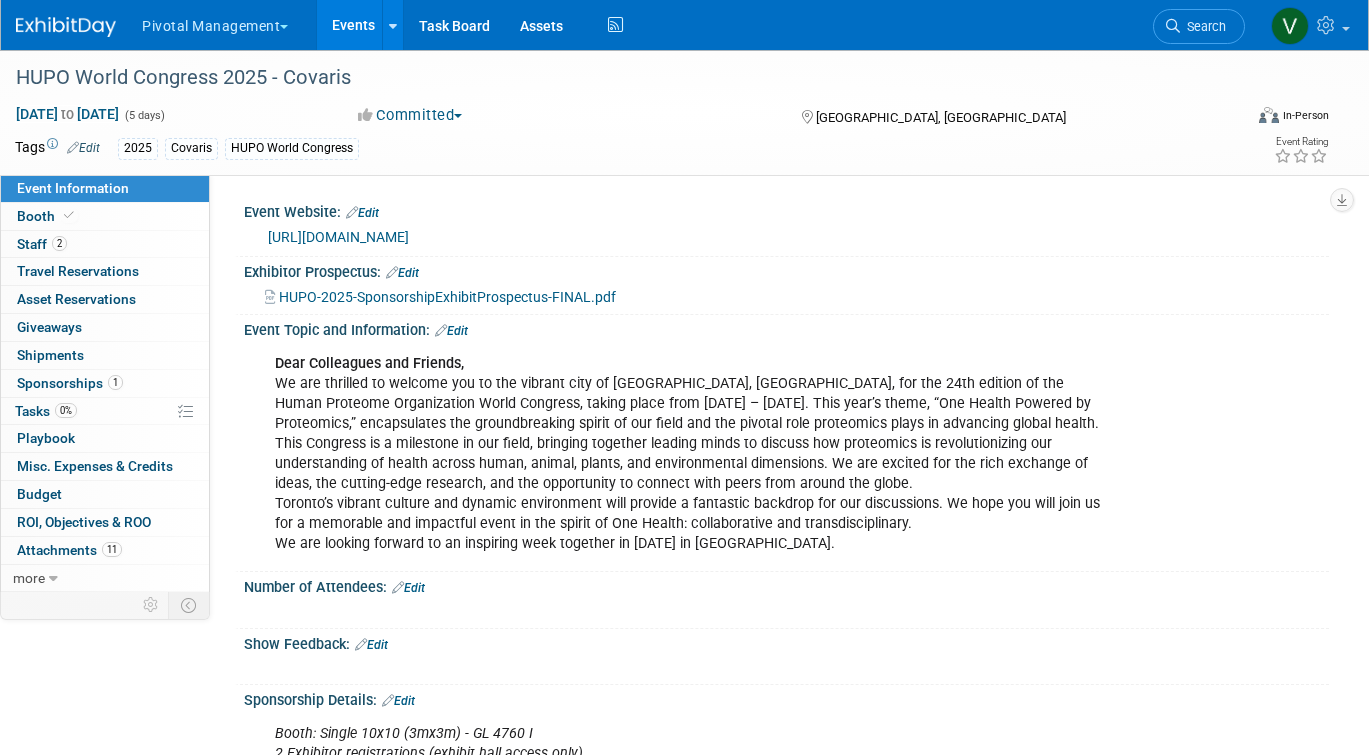 scroll, scrollTop: 0, scrollLeft: 0, axis: both 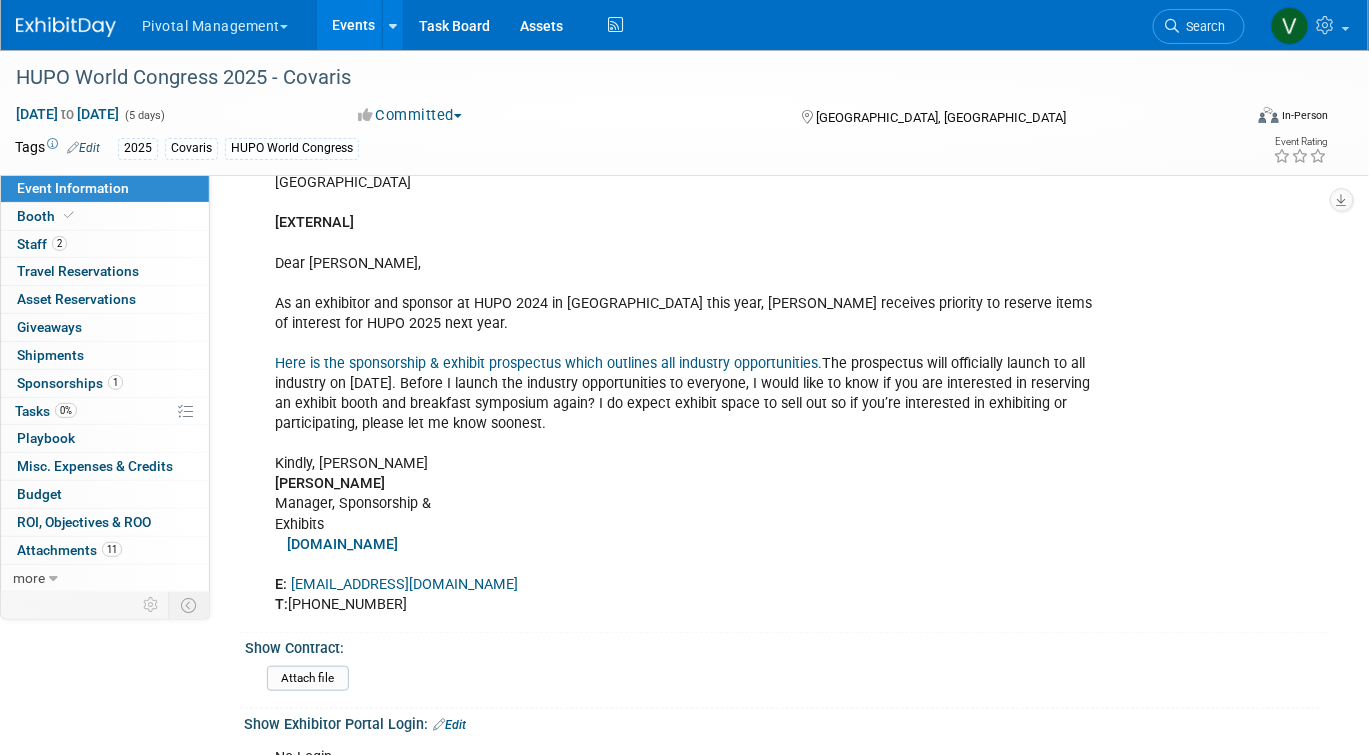 click on "Events" at bounding box center (353, 25) 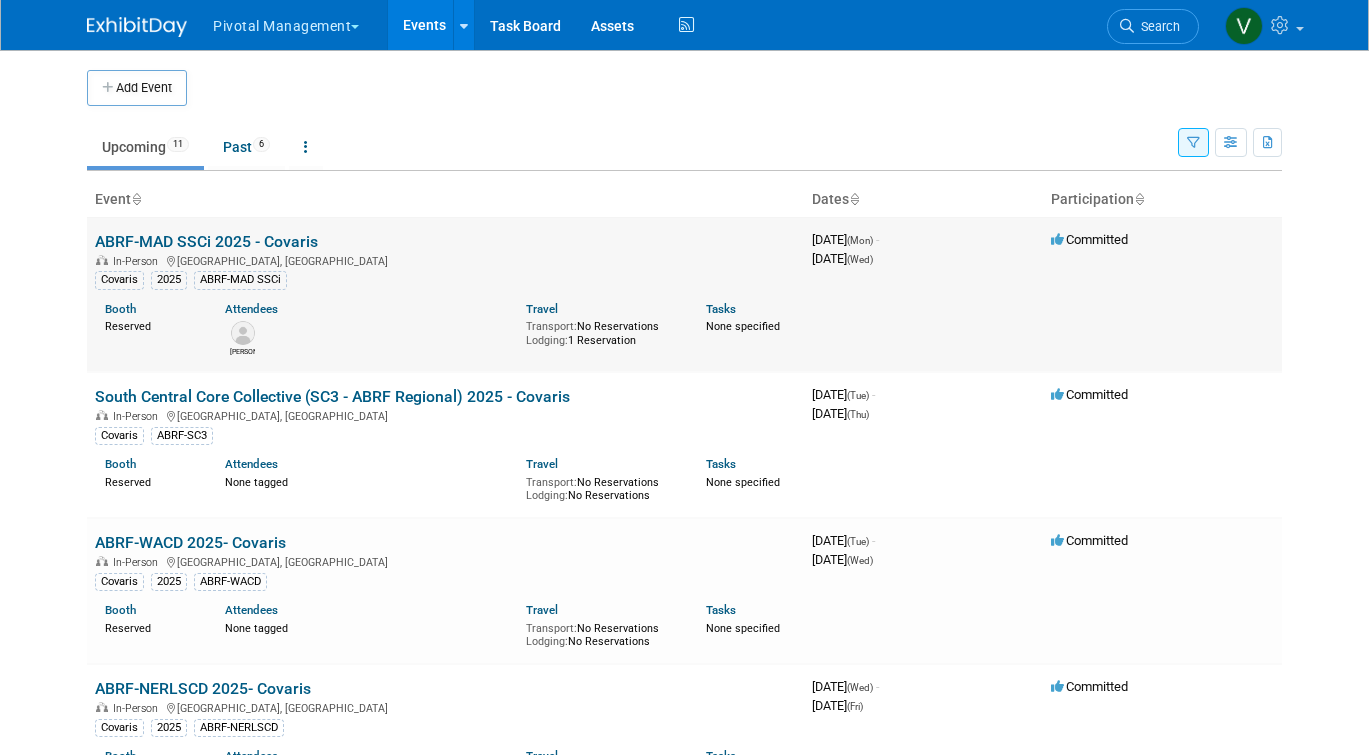 scroll, scrollTop: 0, scrollLeft: 0, axis: both 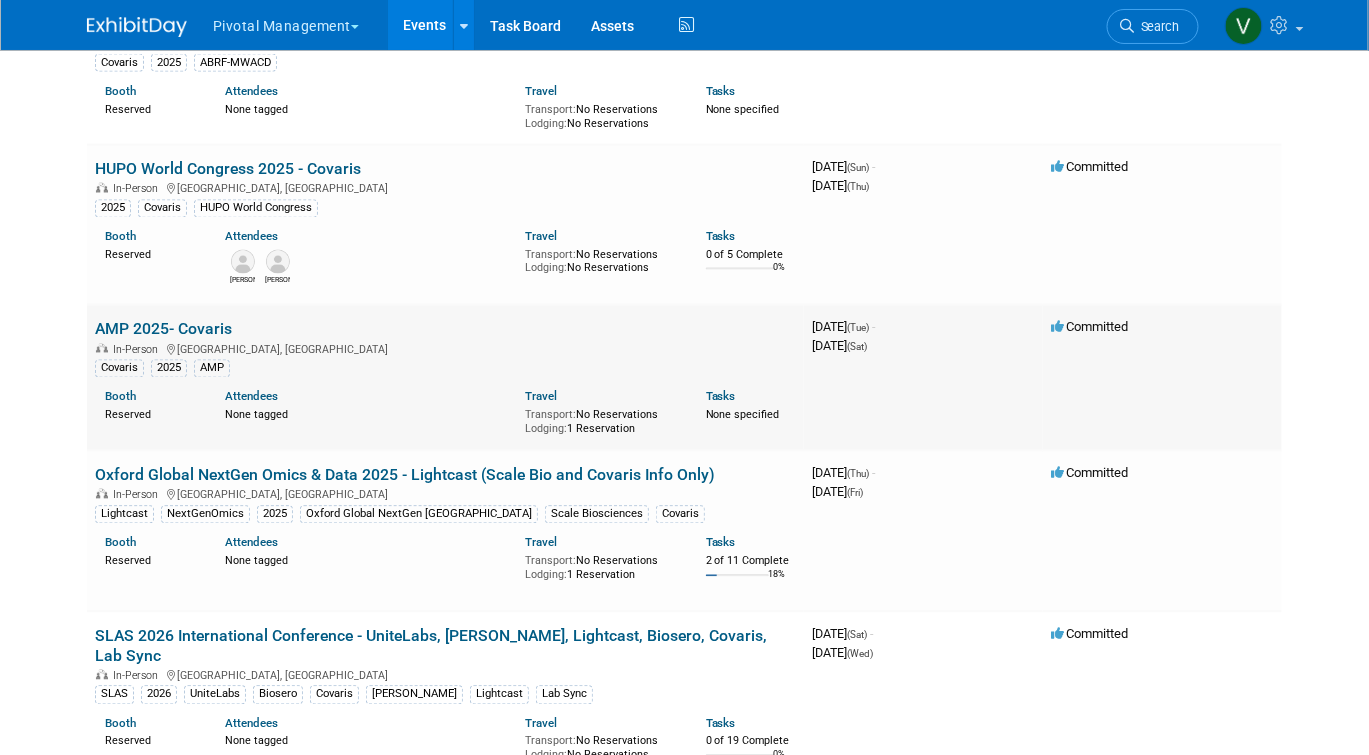 click on "AMP 2025- Covaris" at bounding box center [163, 329] 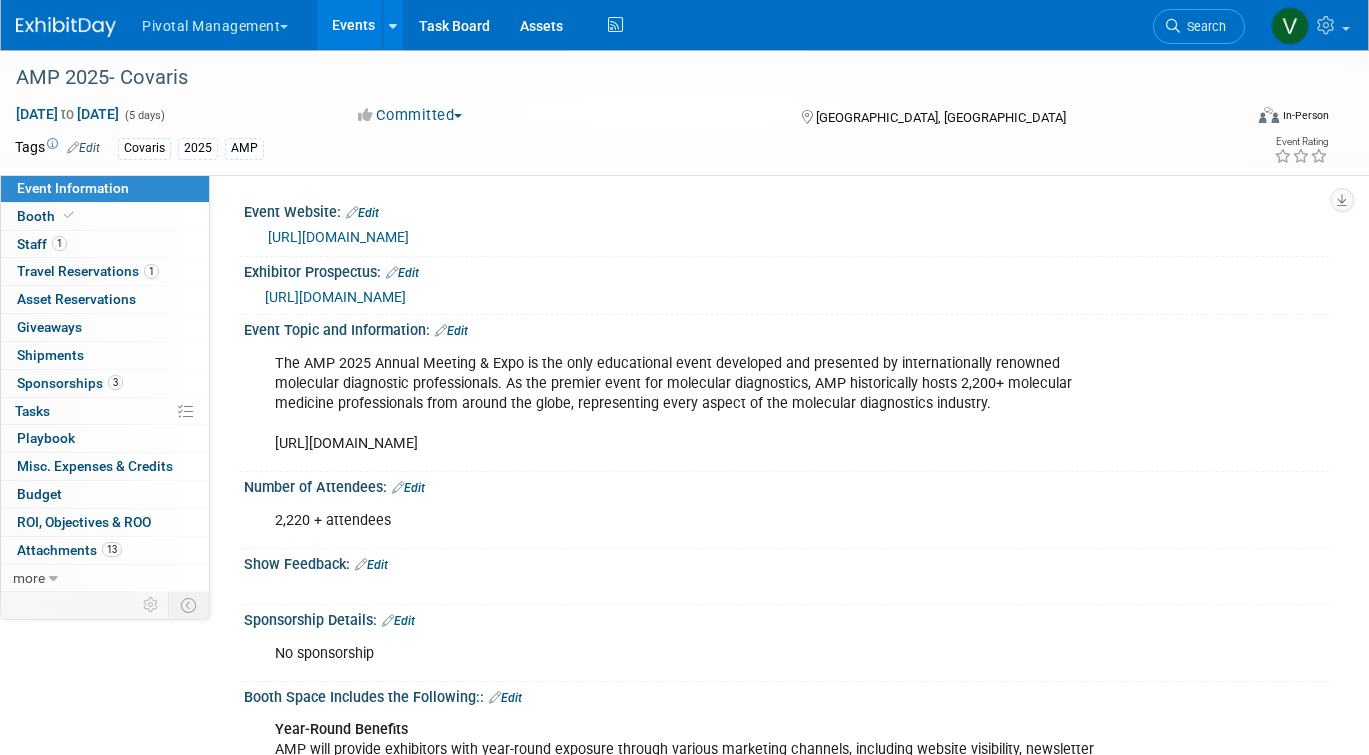 scroll, scrollTop: 0, scrollLeft: 0, axis: both 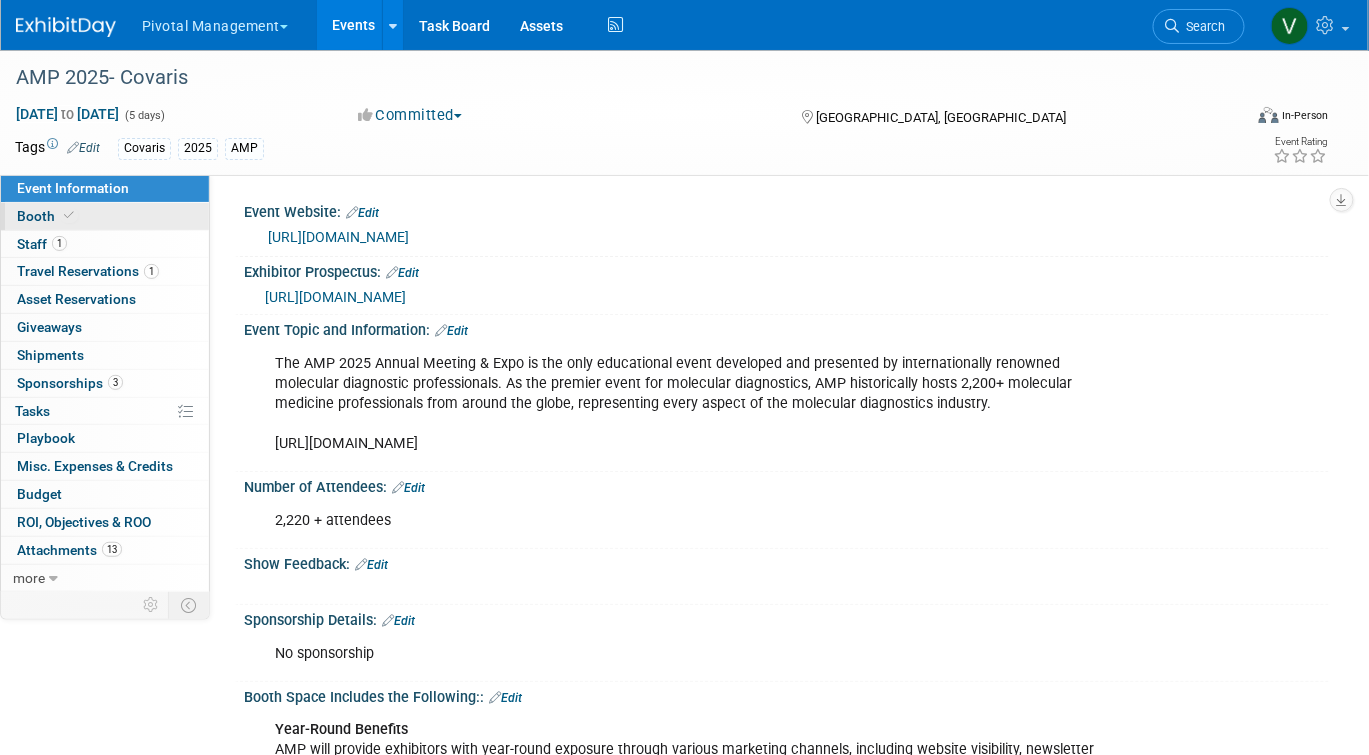 click on "Booth" at bounding box center (105, 216) 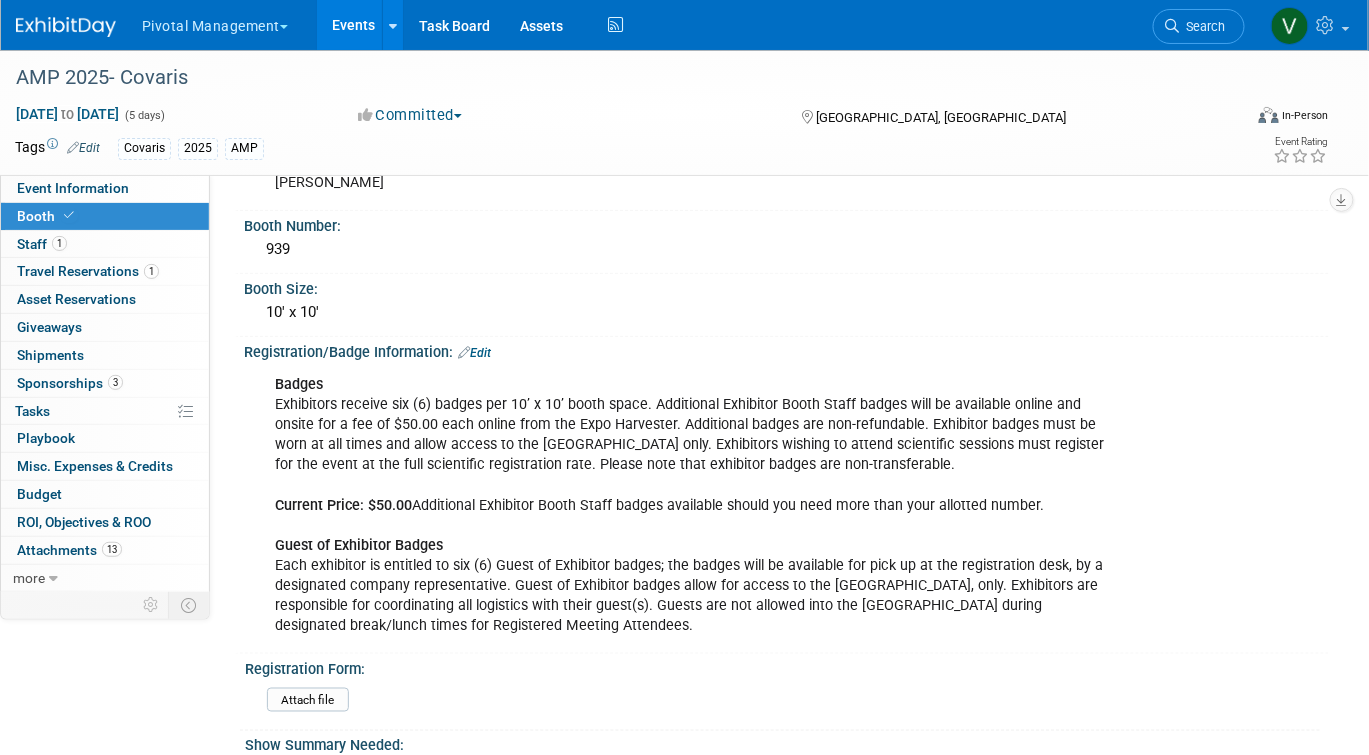 scroll, scrollTop: 472, scrollLeft: 0, axis: vertical 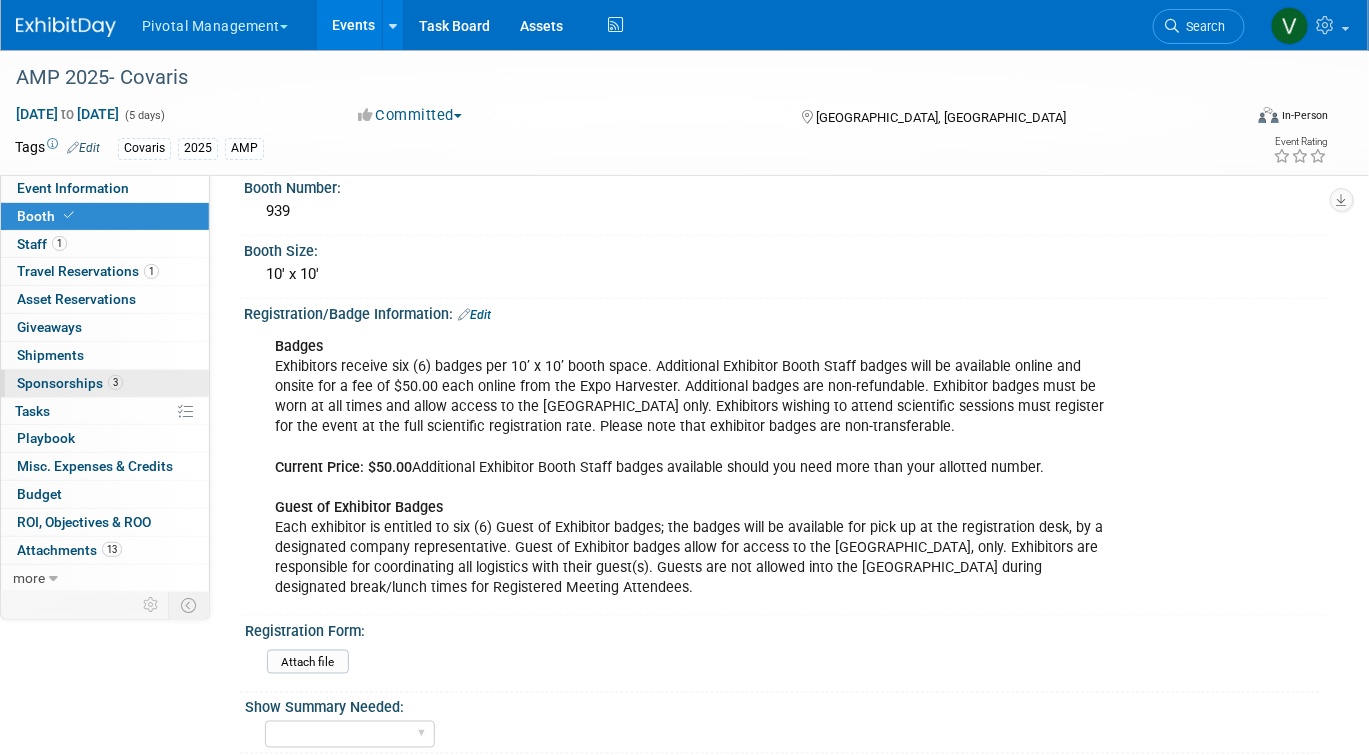 click on "3
Sponsorships 3" at bounding box center [105, 383] 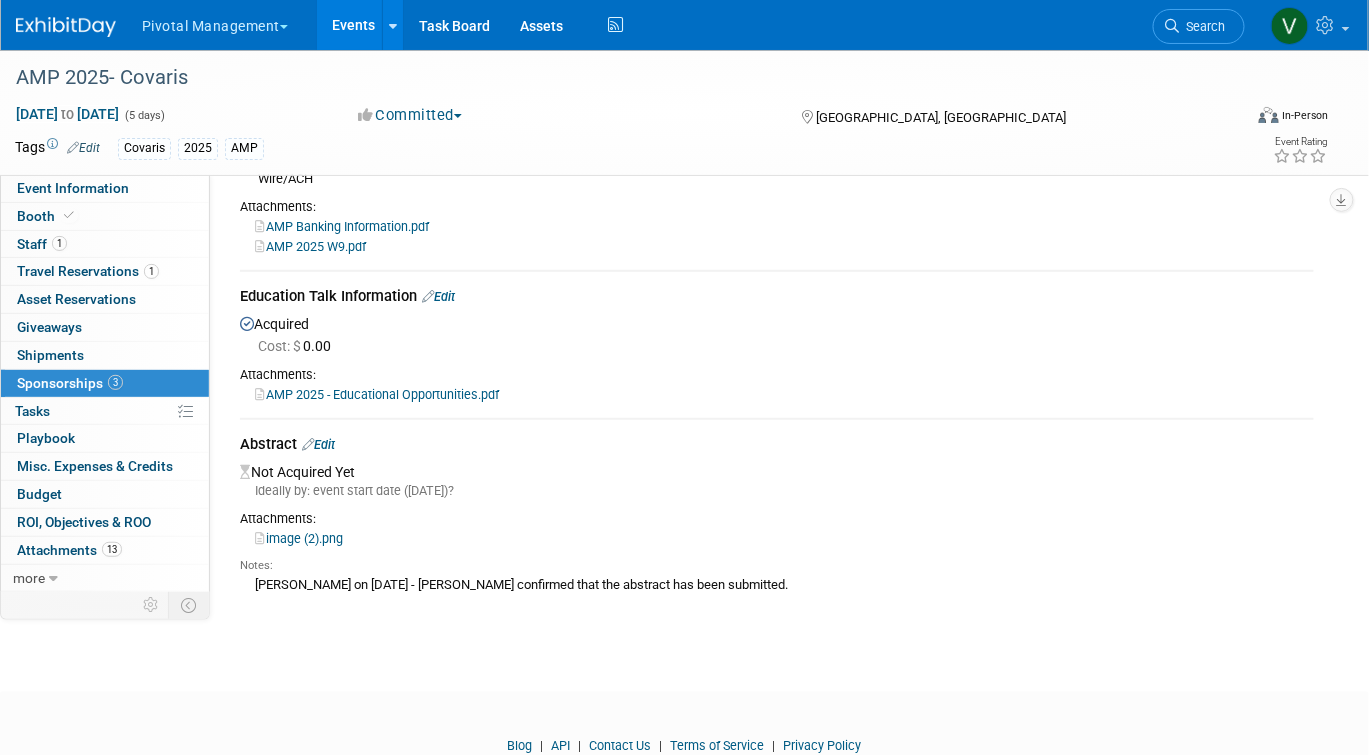 scroll, scrollTop: 201, scrollLeft: 0, axis: vertical 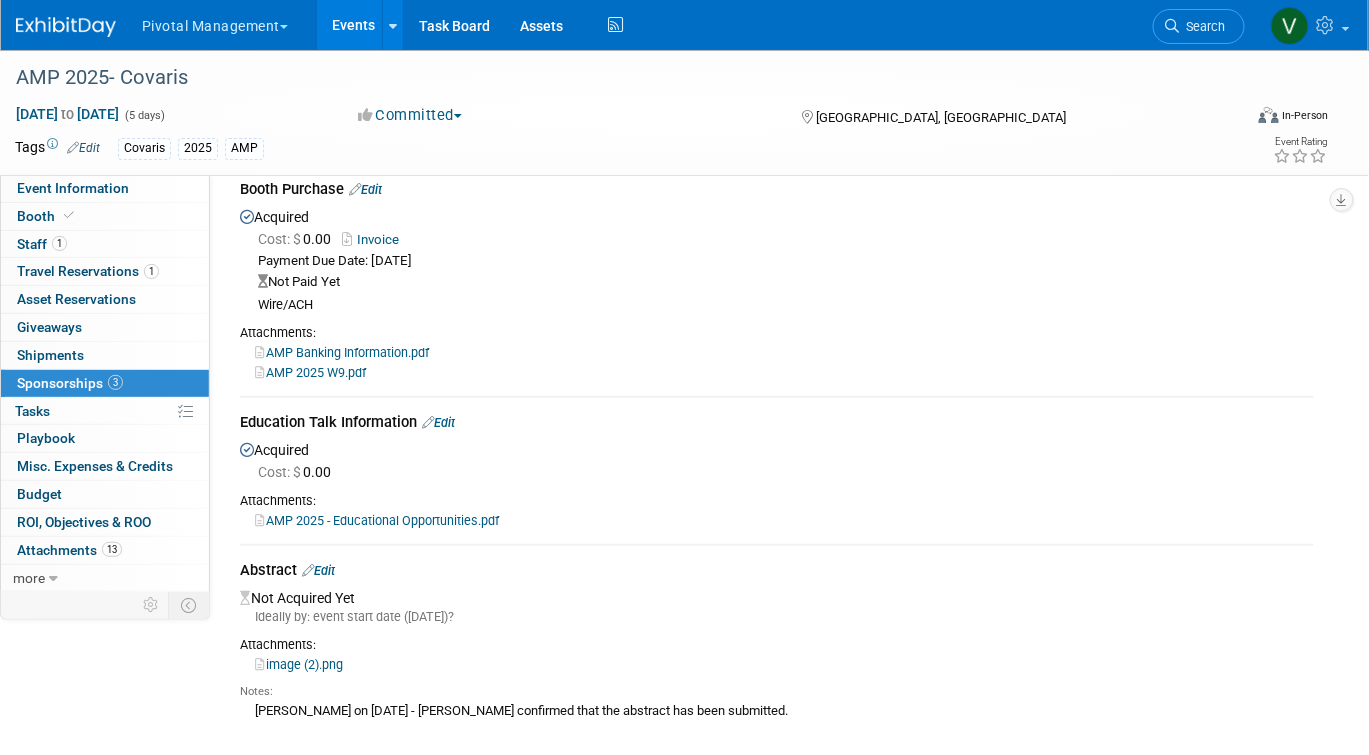 click on "Education Talk Information
Edit" at bounding box center (777, 424) 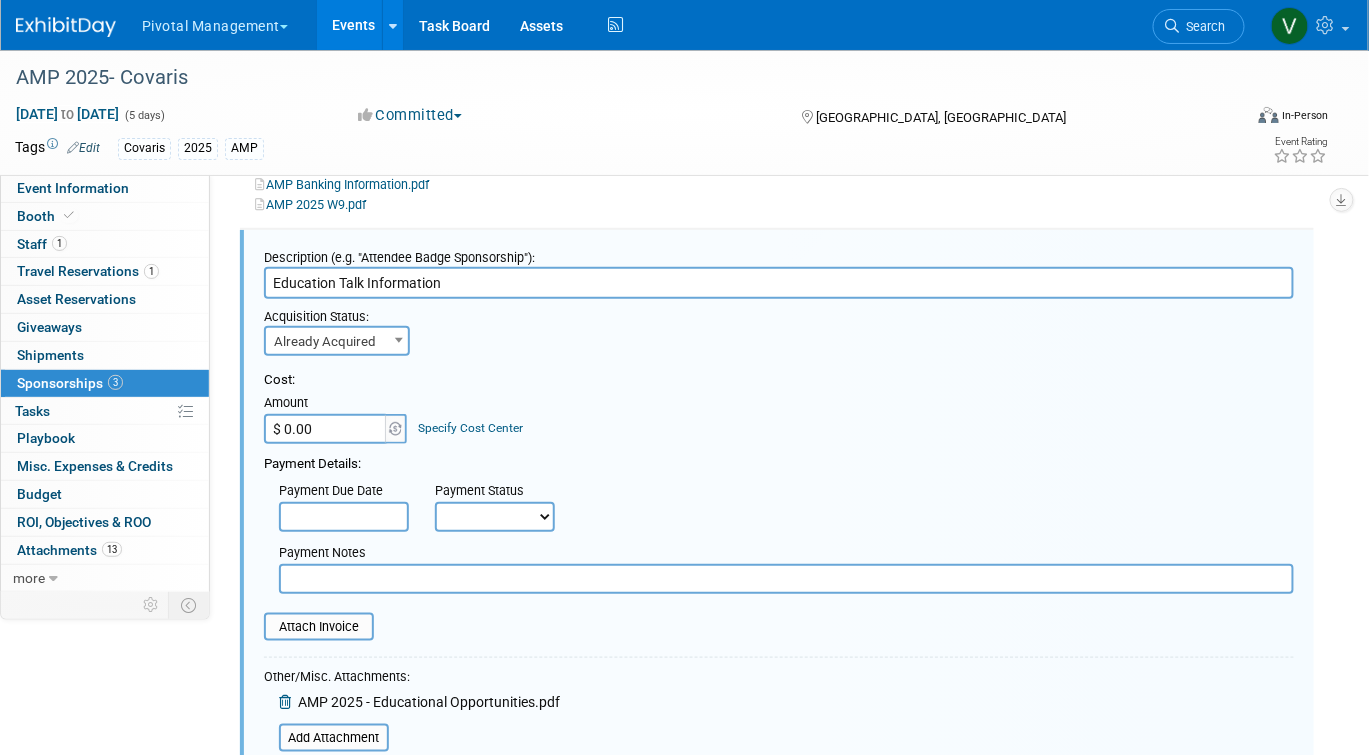 scroll, scrollTop: 0, scrollLeft: 0, axis: both 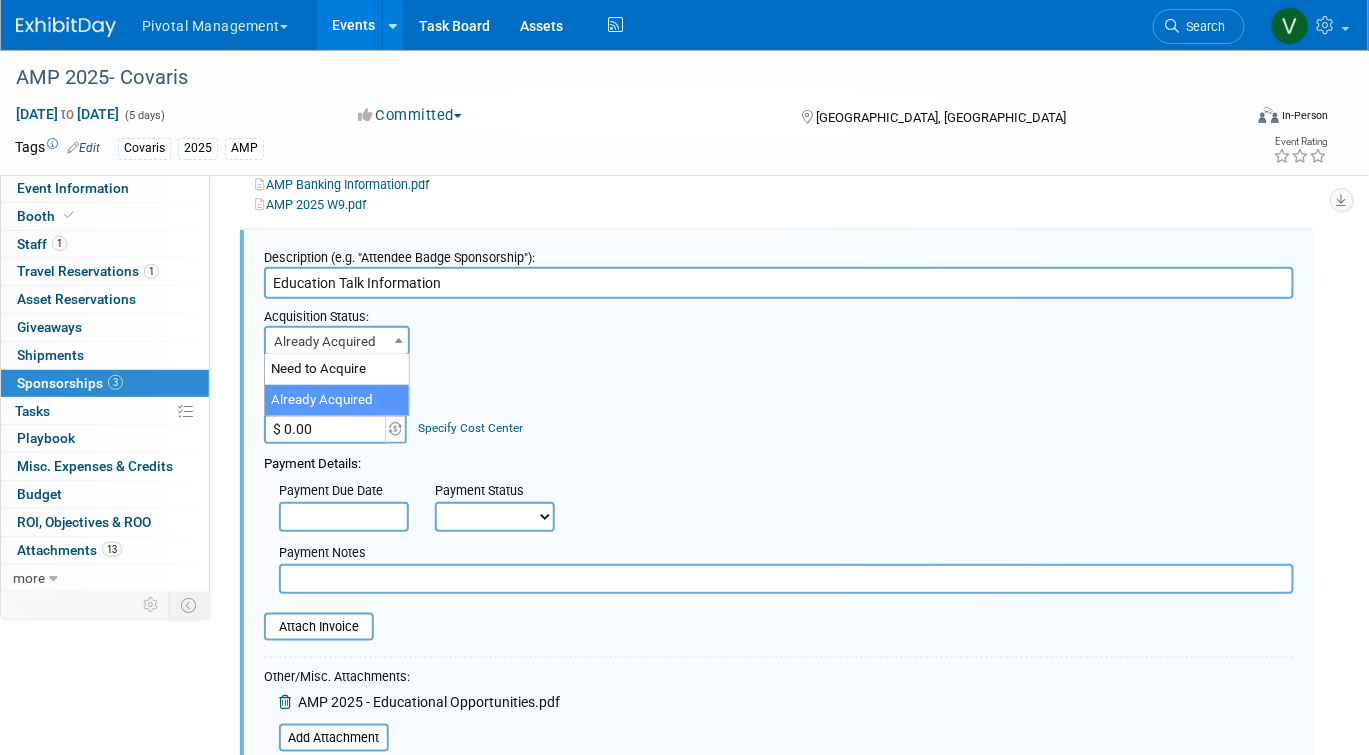 click on "Already Acquired" at bounding box center [337, 342] 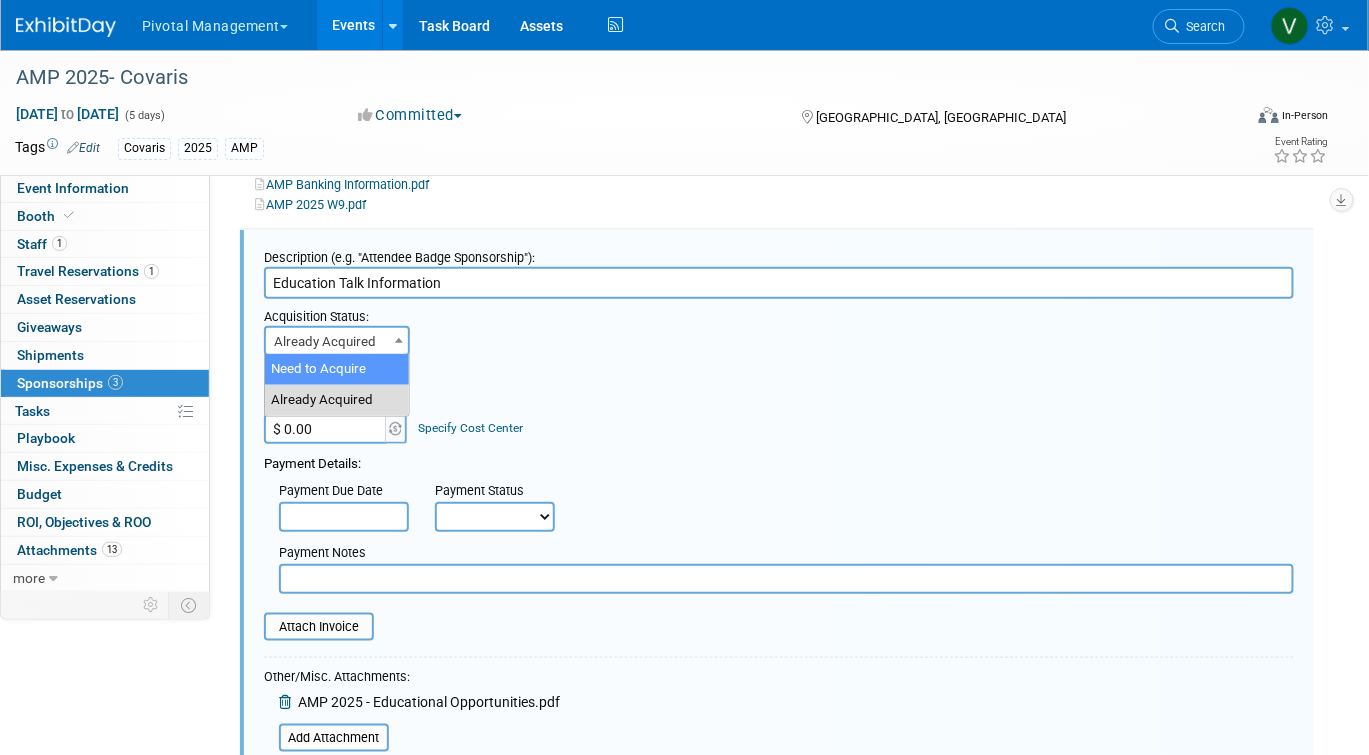 select on "1" 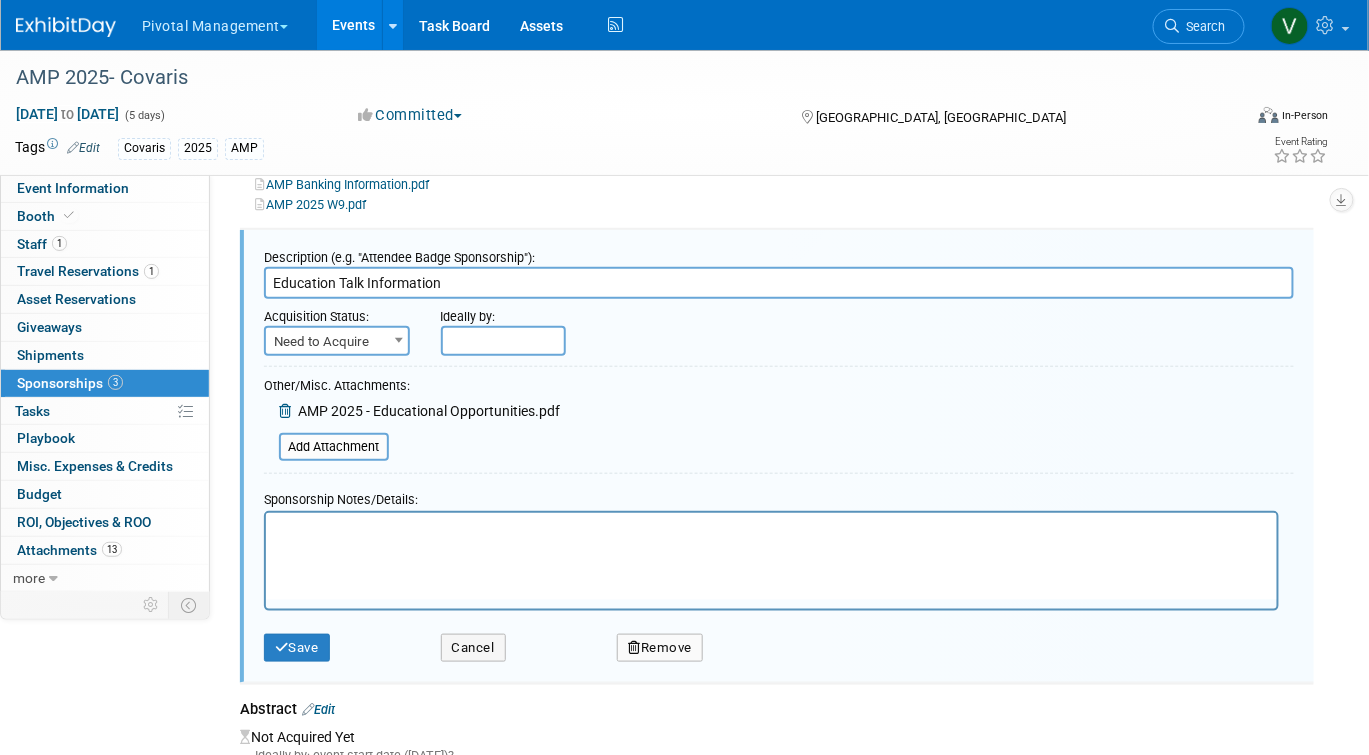 click at bounding box center (770, 526) 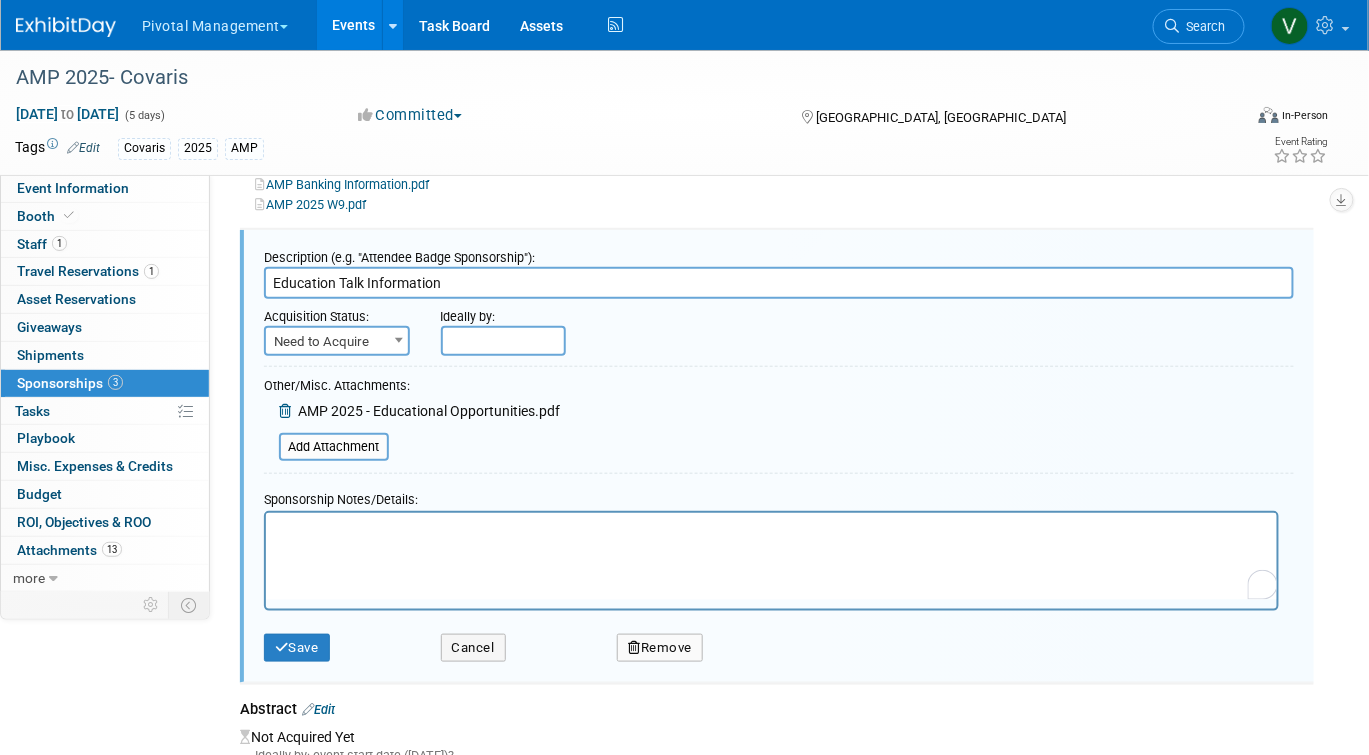 type 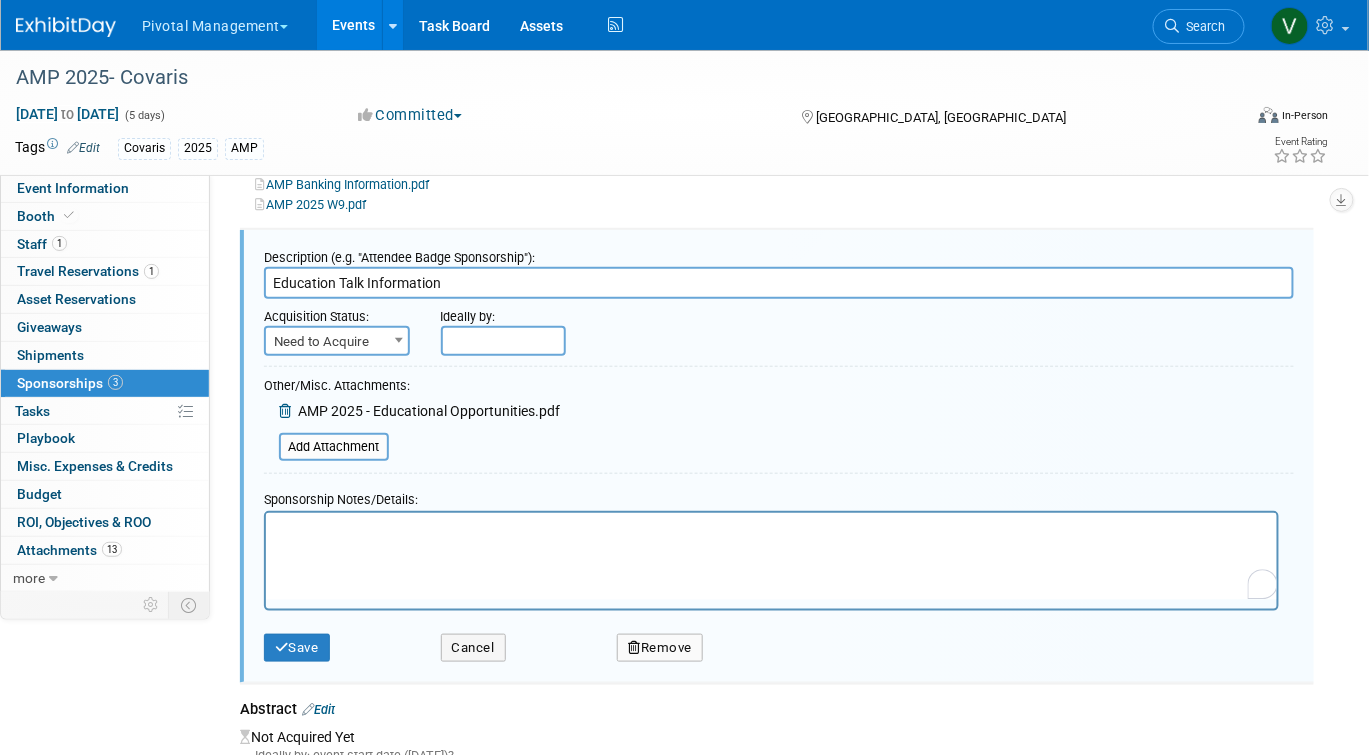 click on "Education Talk Information" at bounding box center [779, 283] 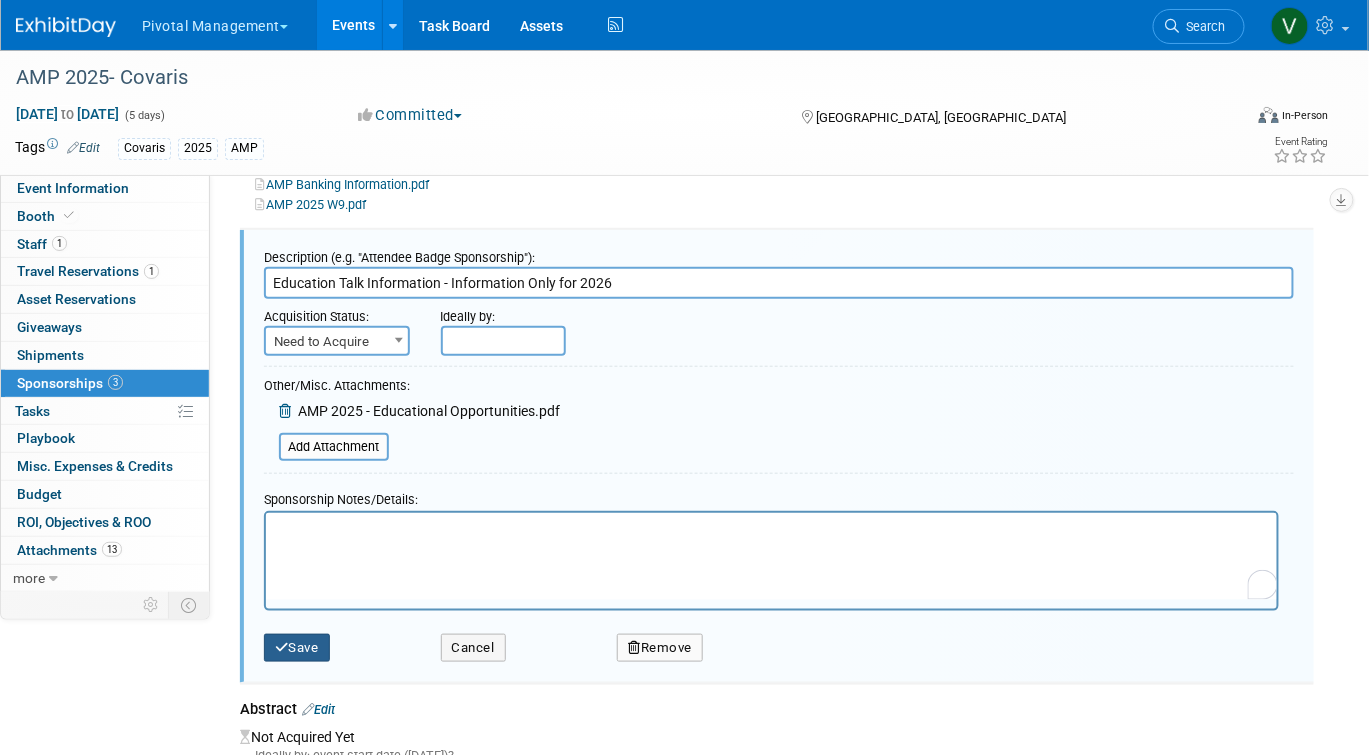 type on "Education Talk Information - Information Only for 2026" 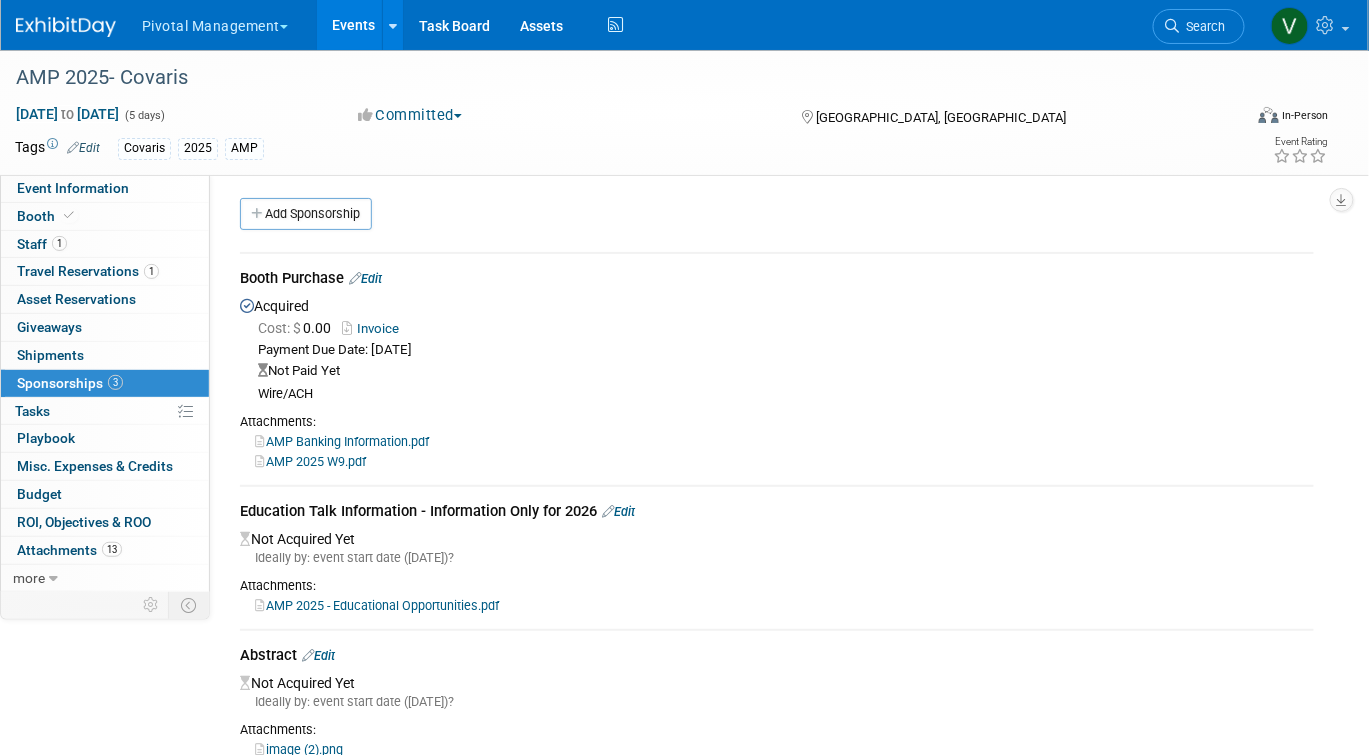 scroll, scrollTop: 0, scrollLeft: 0, axis: both 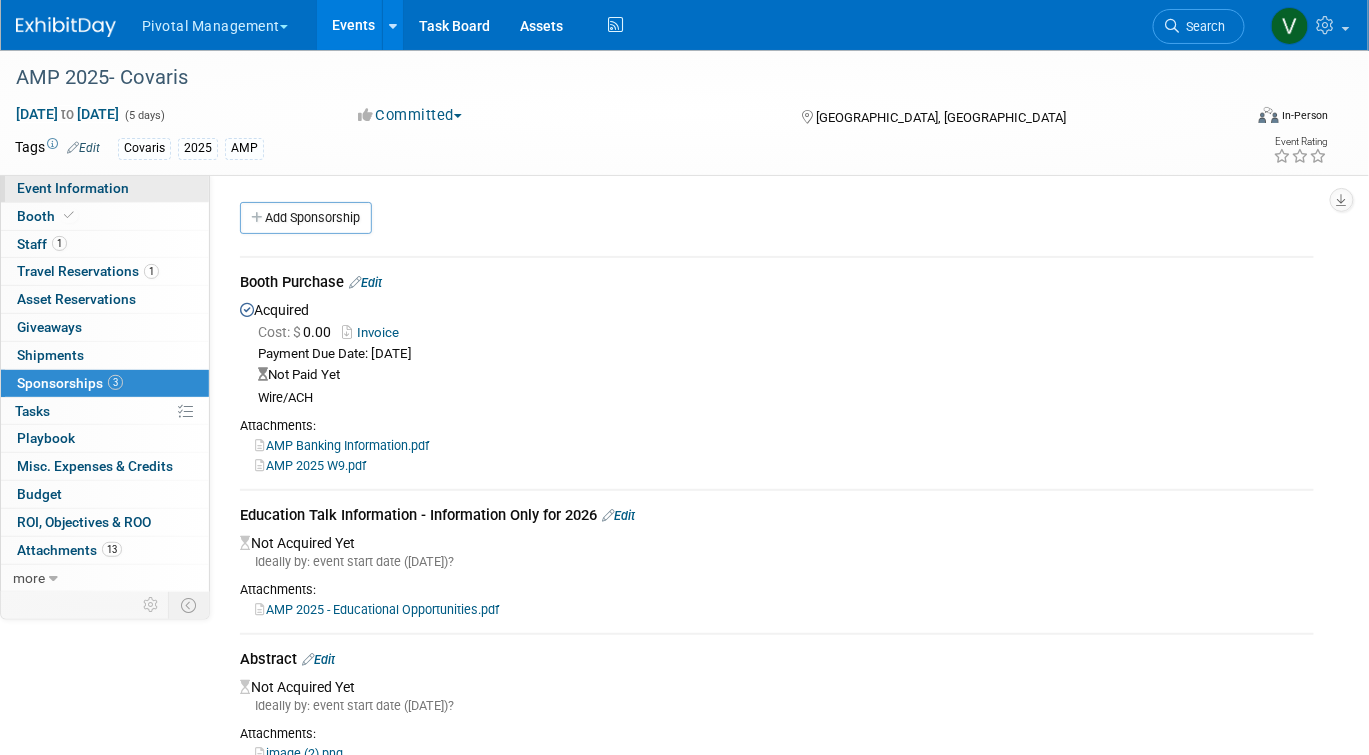 click on "Event Information" at bounding box center (105, 188) 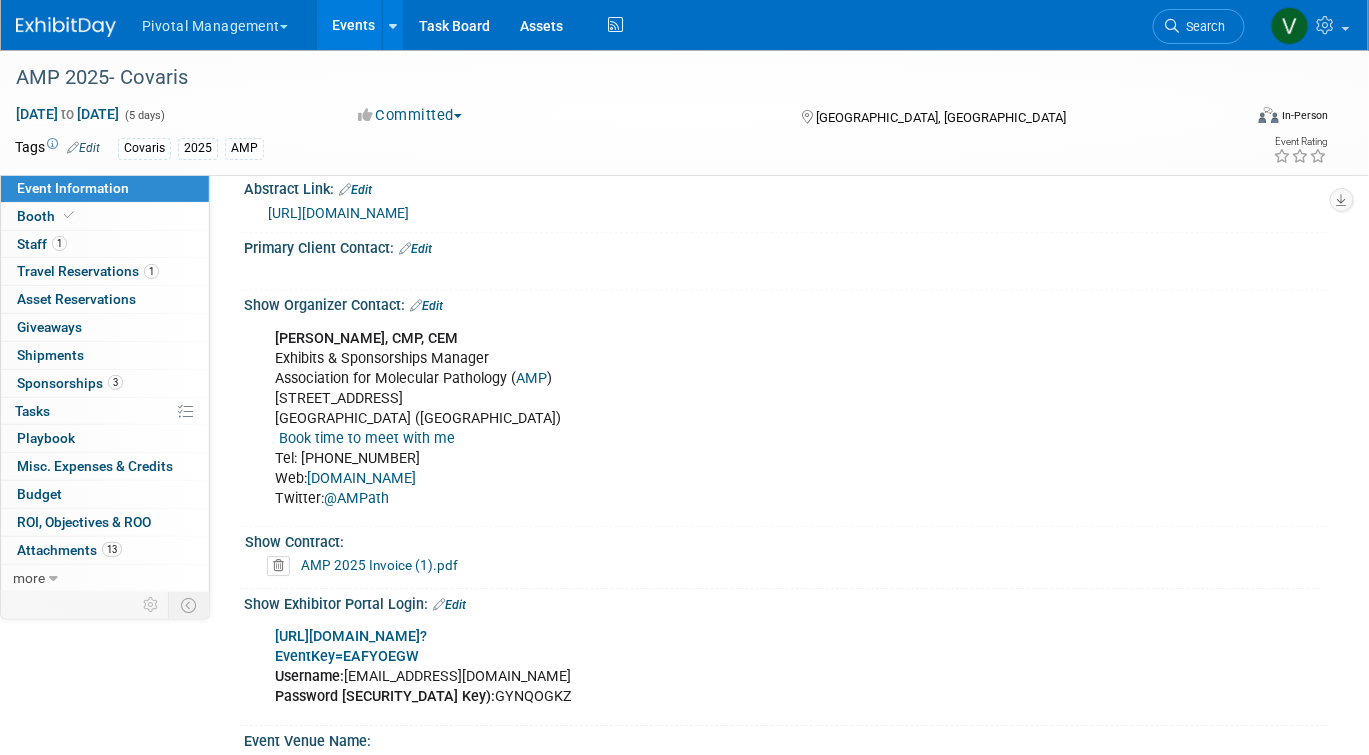 scroll, scrollTop: 1452, scrollLeft: 0, axis: vertical 